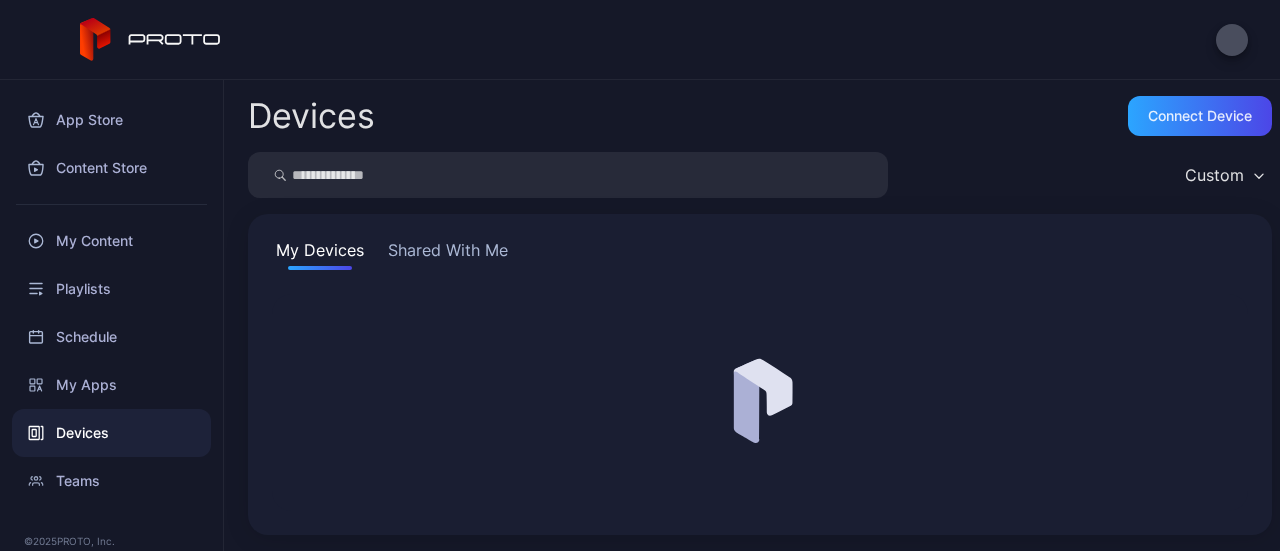 scroll, scrollTop: 0, scrollLeft: 0, axis: both 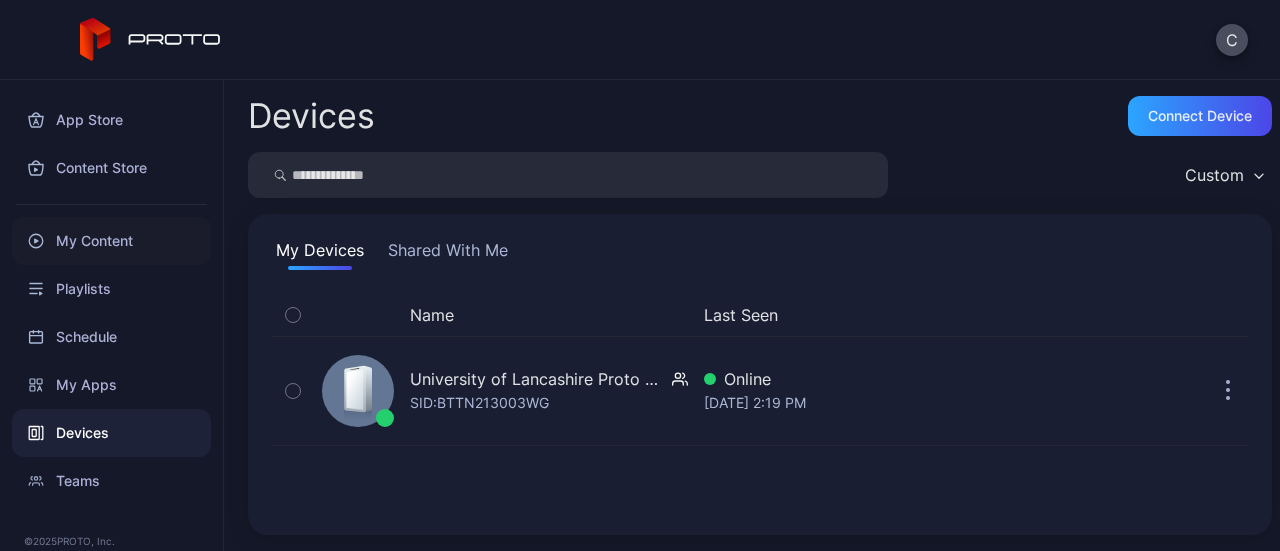click on "My Content" at bounding box center (111, 241) 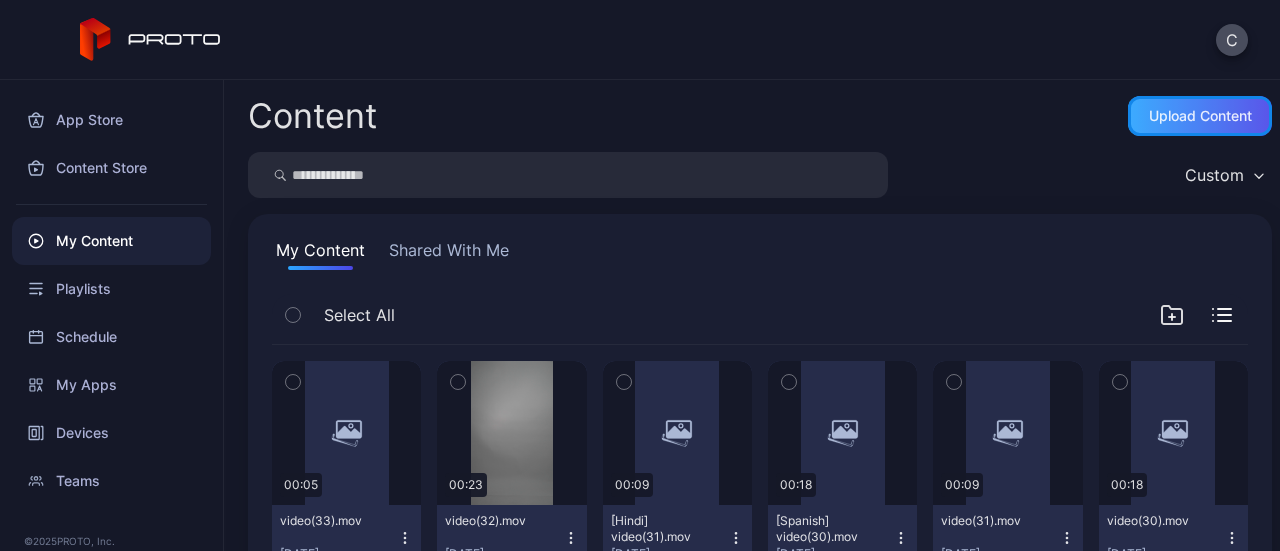 click on "Upload Content" at bounding box center [1200, 116] 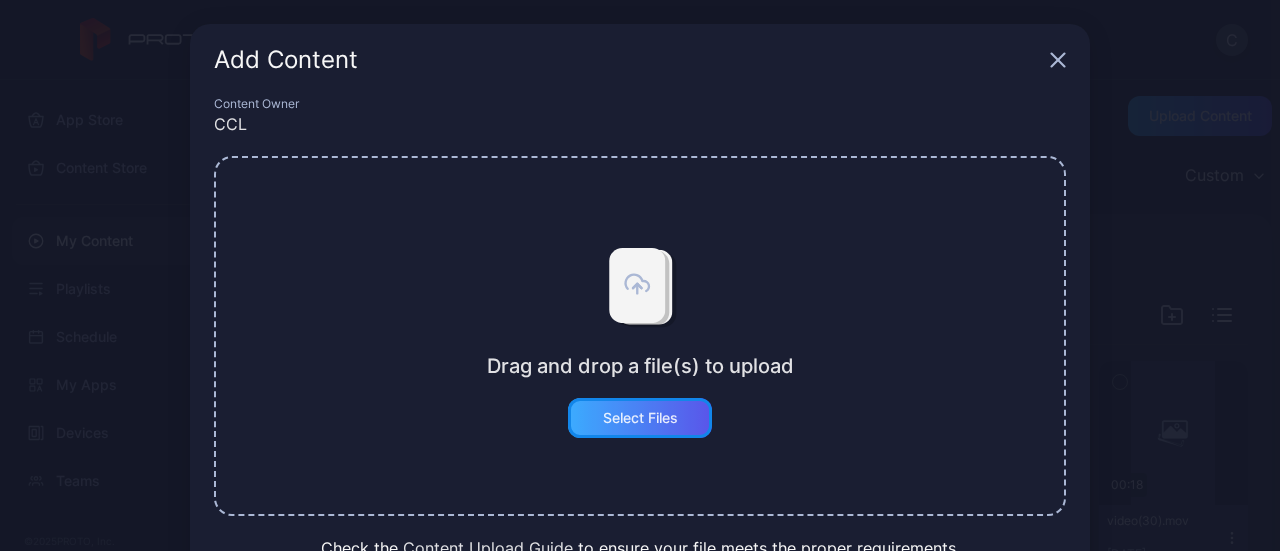 click on "Select Files" at bounding box center [640, 418] 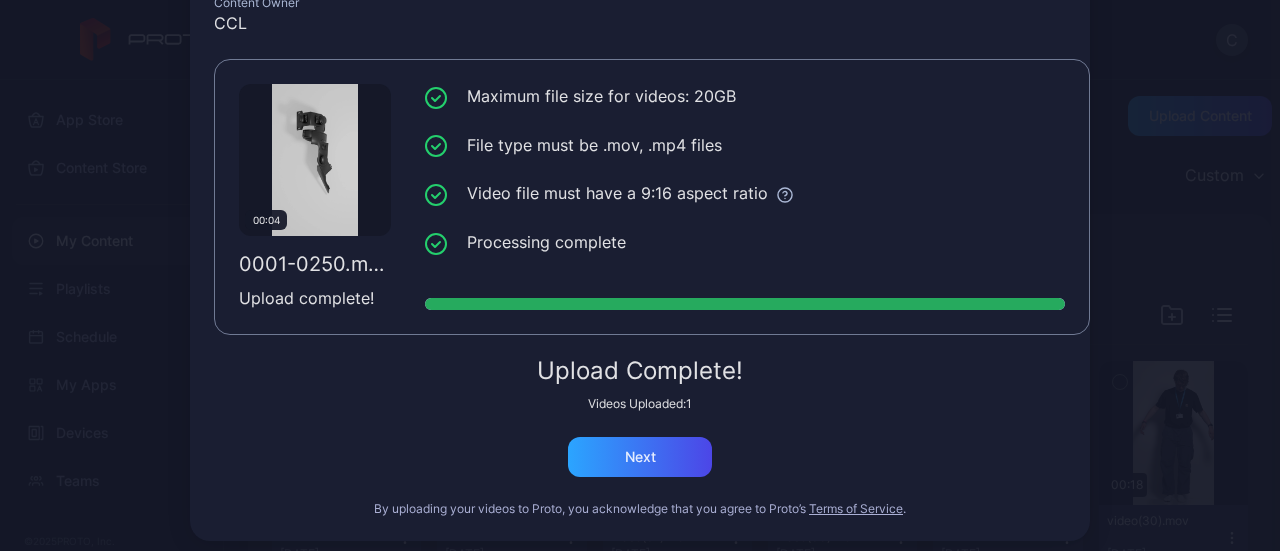 scroll, scrollTop: 102, scrollLeft: 0, axis: vertical 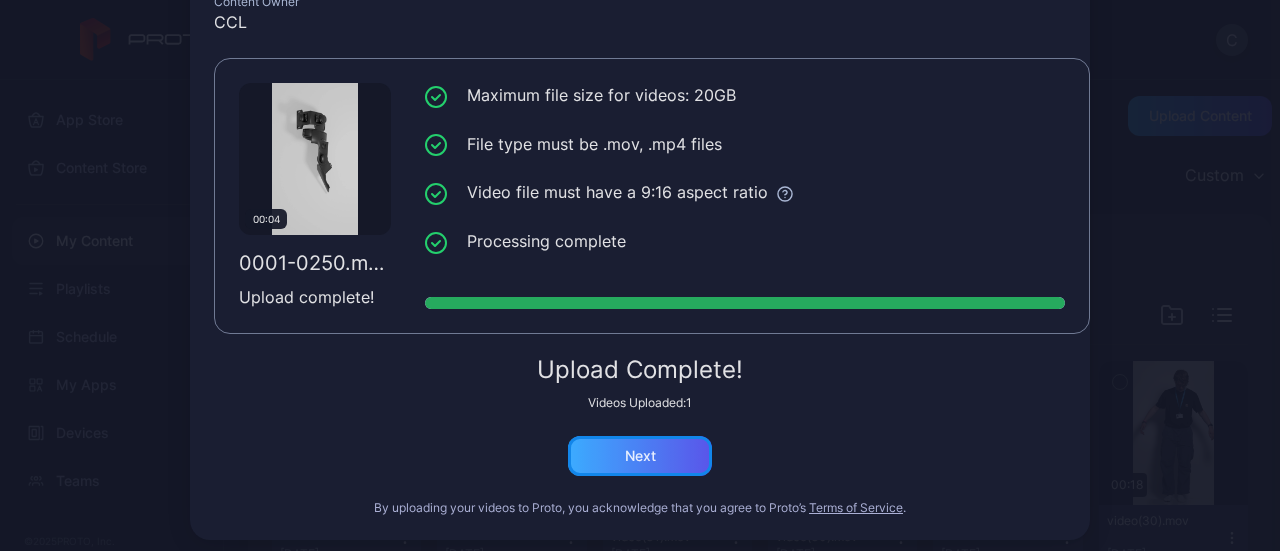 click on "Next" at bounding box center [640, 456] 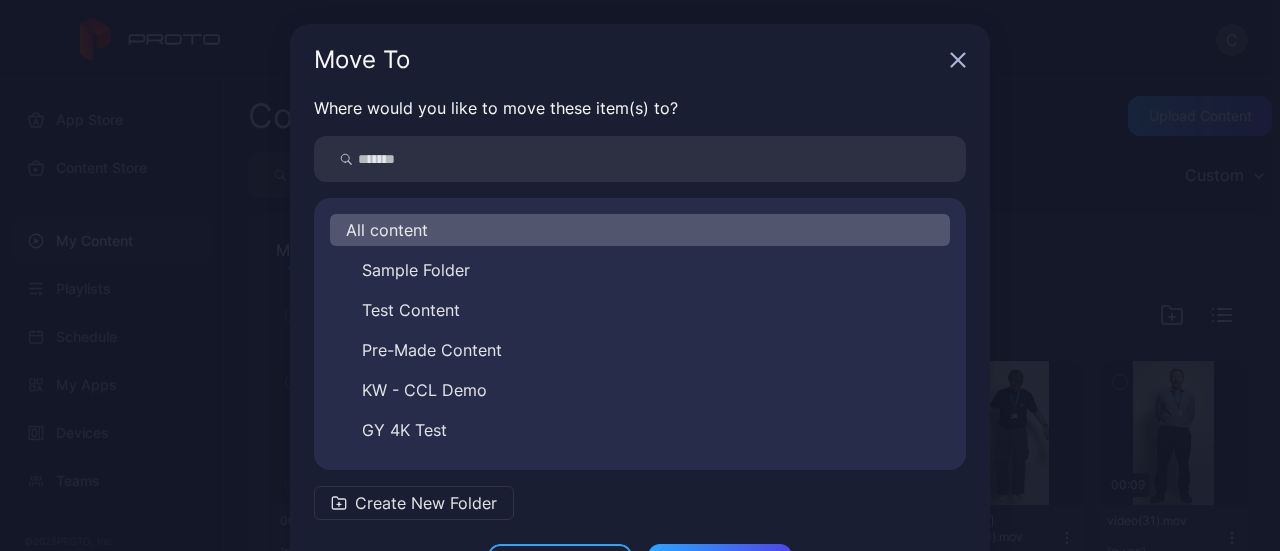 scroll, scrollTop: 80, scrollLeft: 0, axis: vertical 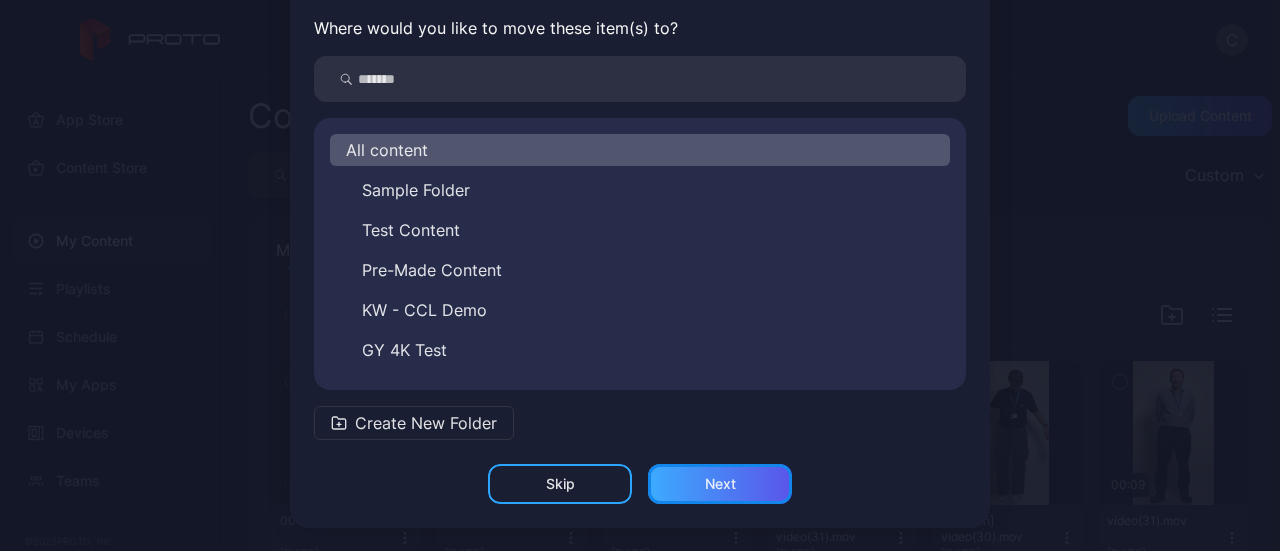 click on "Next" at bounding box center [720, 484] 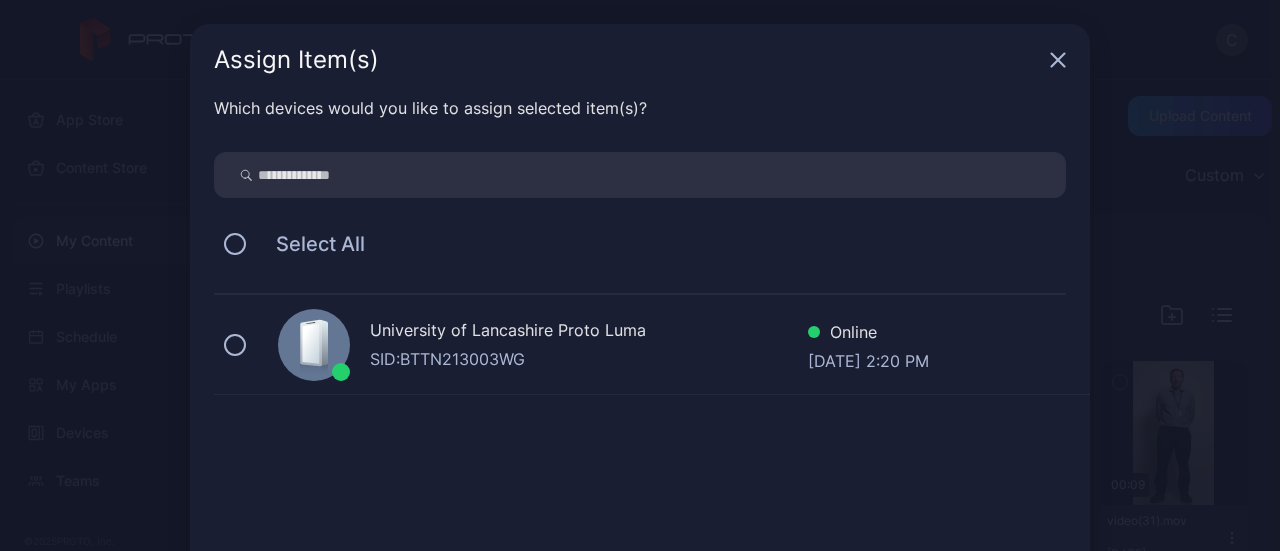 click on "University of Lancashire Proto Luma" at bounding box center [589, 332] 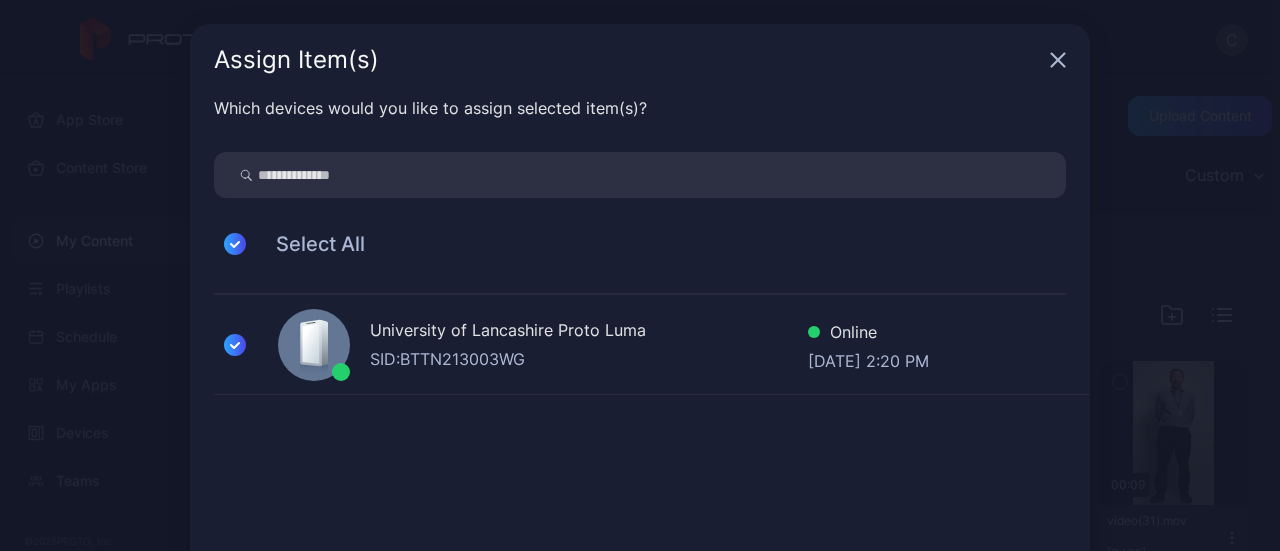 scroll, scrollTop: 140, scrollLeft: 0, axis: vertical 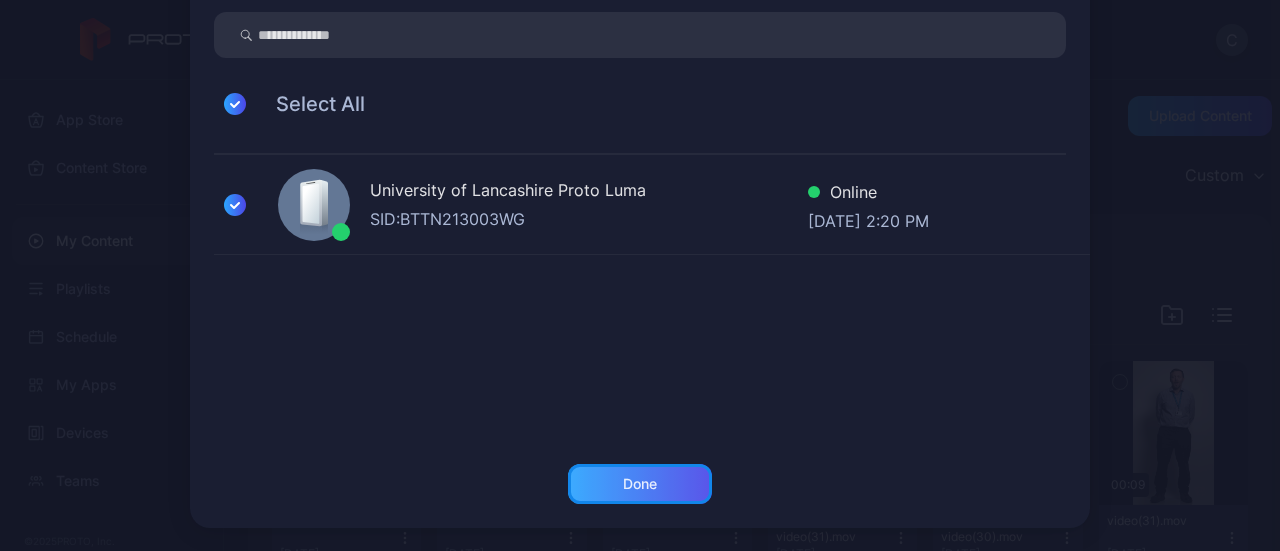 click on "Done" at bounding box center (640, 484) 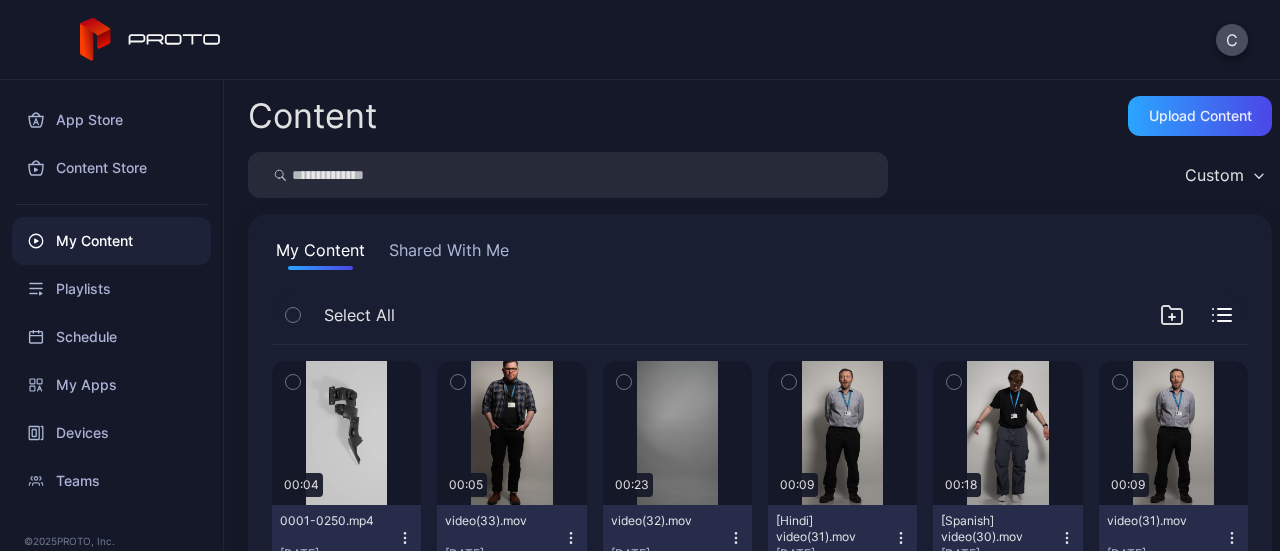 scroll, scrollTop: 124, scrollLeft: 0, axis: vertical 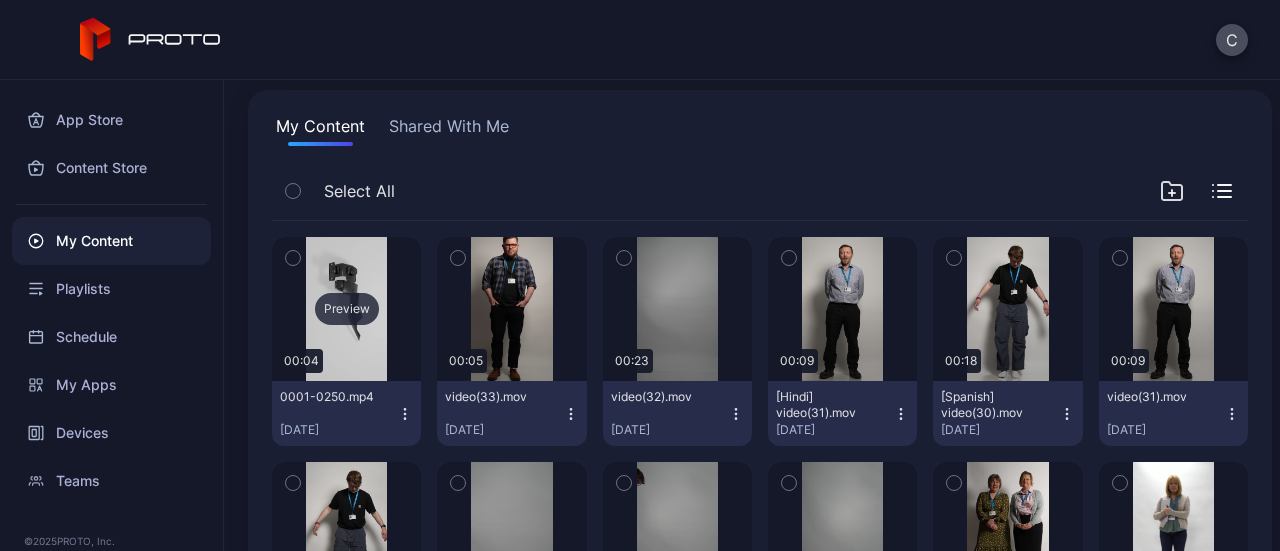 click on "Preview" at bounding box center (347, 309) 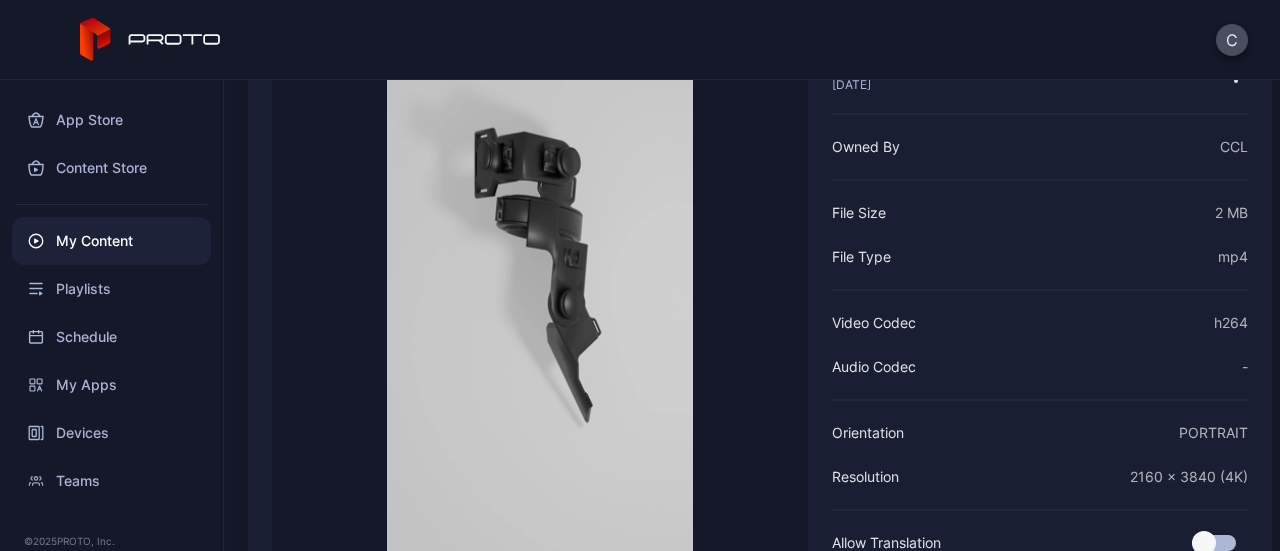 scroll, scrollTop: 0, scrollLeft: 0, axis: both 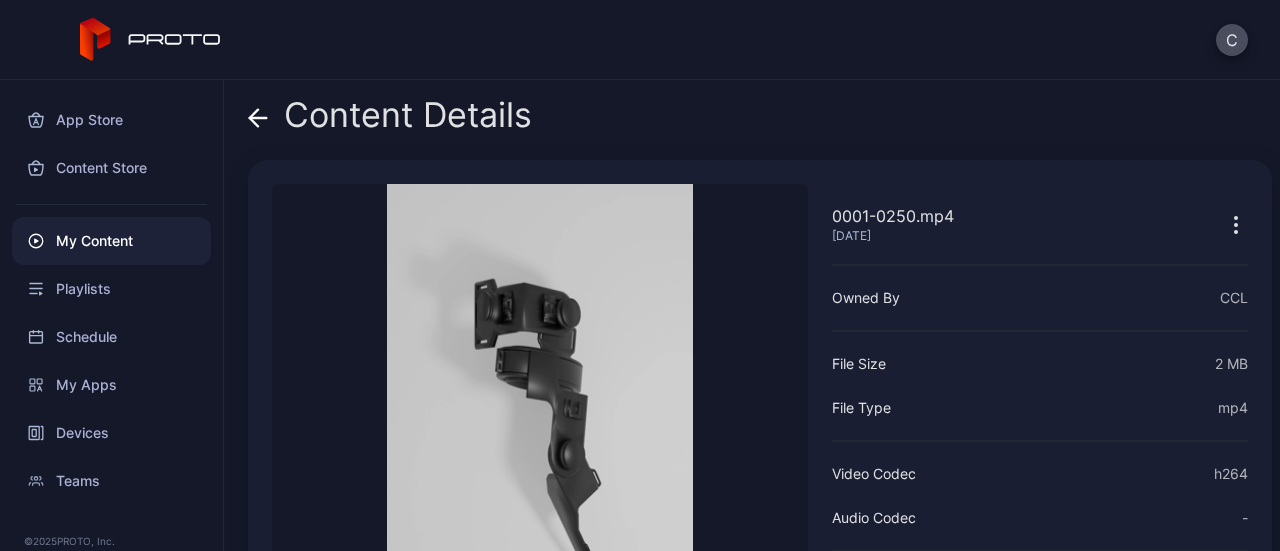 click on "0001-0250.mp4 [DATE] Owned By CCL File Size 2 MB File Type mp4 Video Codec h264 Audio Codec - Orientation PORTRAIT Resolution 2160 x 3840 (4K) Allow Translation" at bounding box center [1040, 485] 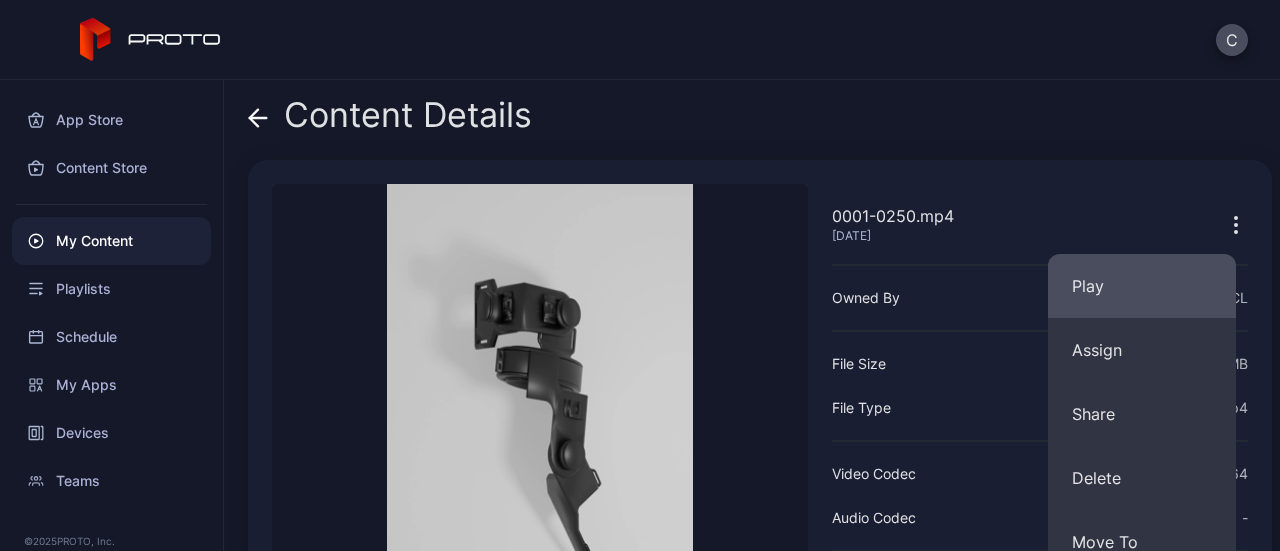 click on "Play" at bounding box center [1142, 286] 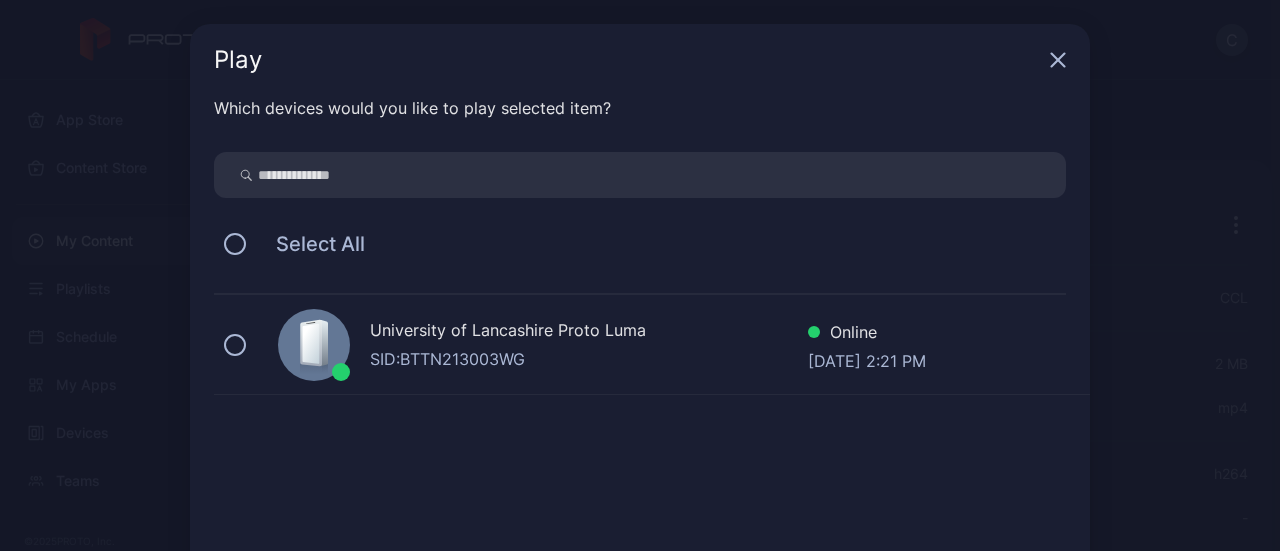 click on "University of Lancashire Proto [PERSON_NAME]:  BTTN213003WG Online [DATE] 2:21 PM" at bounding box center (652, 345) 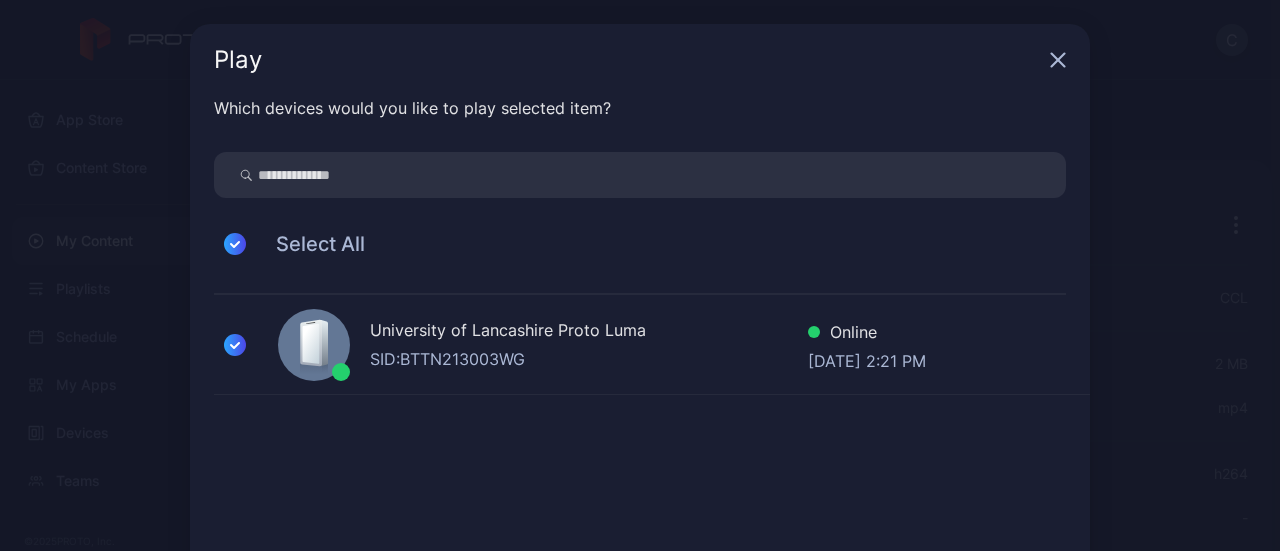 scroll, scrollTop: 140, scrollLeft: 0, axis: vertical 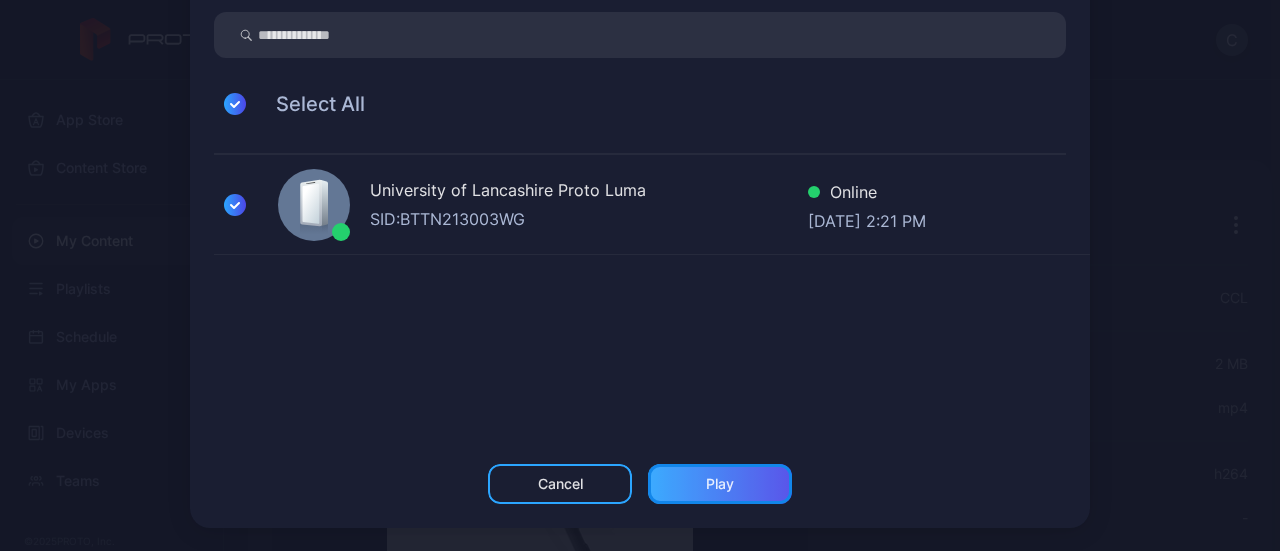 click on "Play" at bounding box center [720, 484] 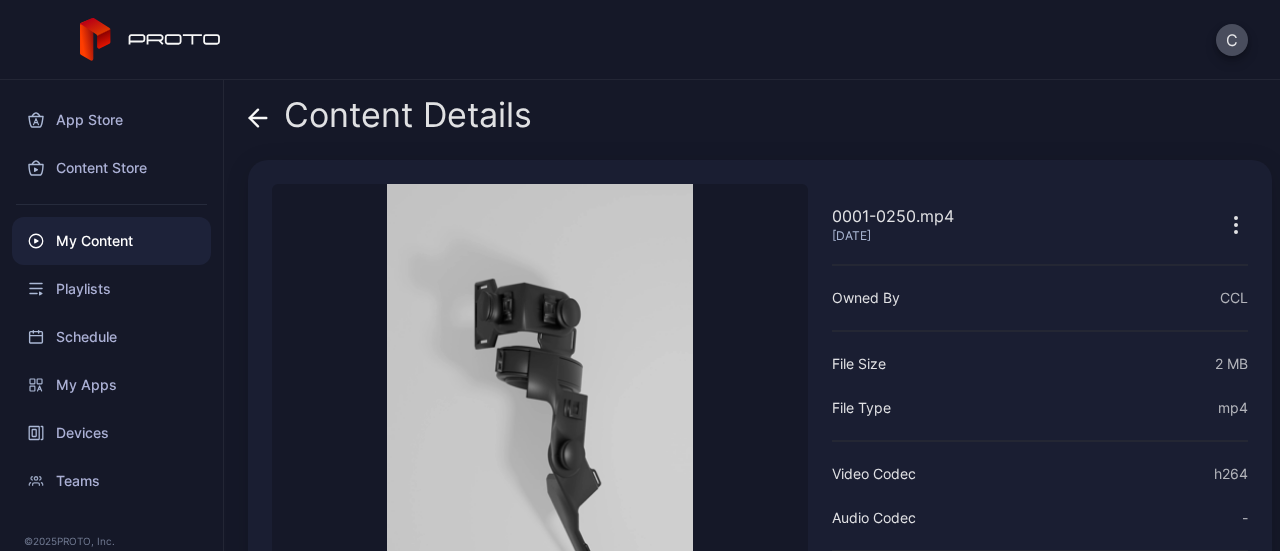 scroll, scrollTop: 14, scrollLeft: 0, axis: vertical 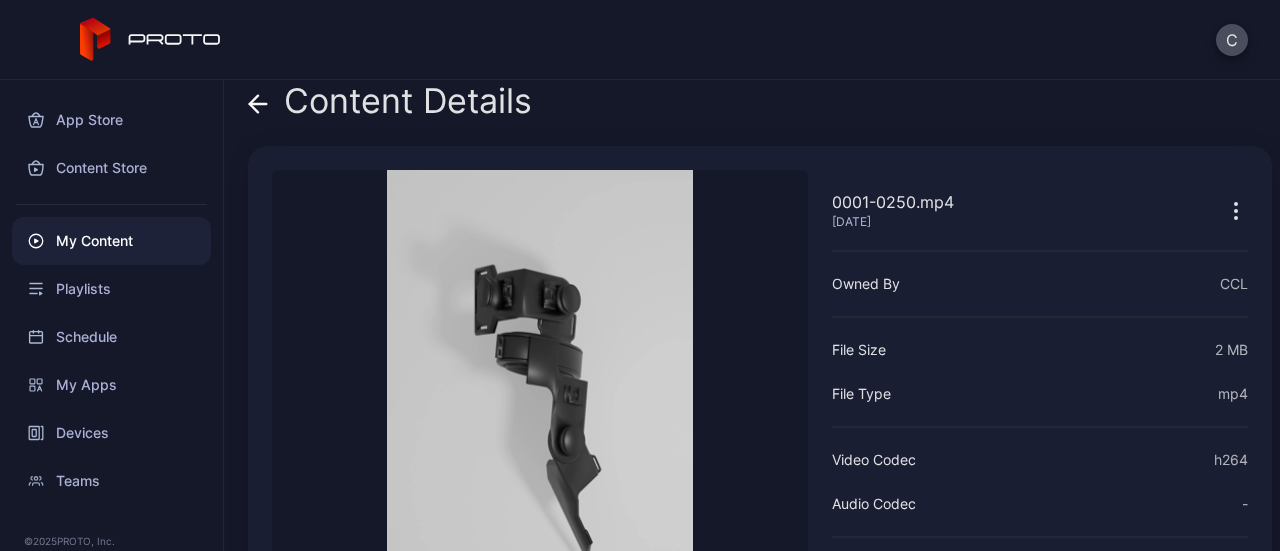 click 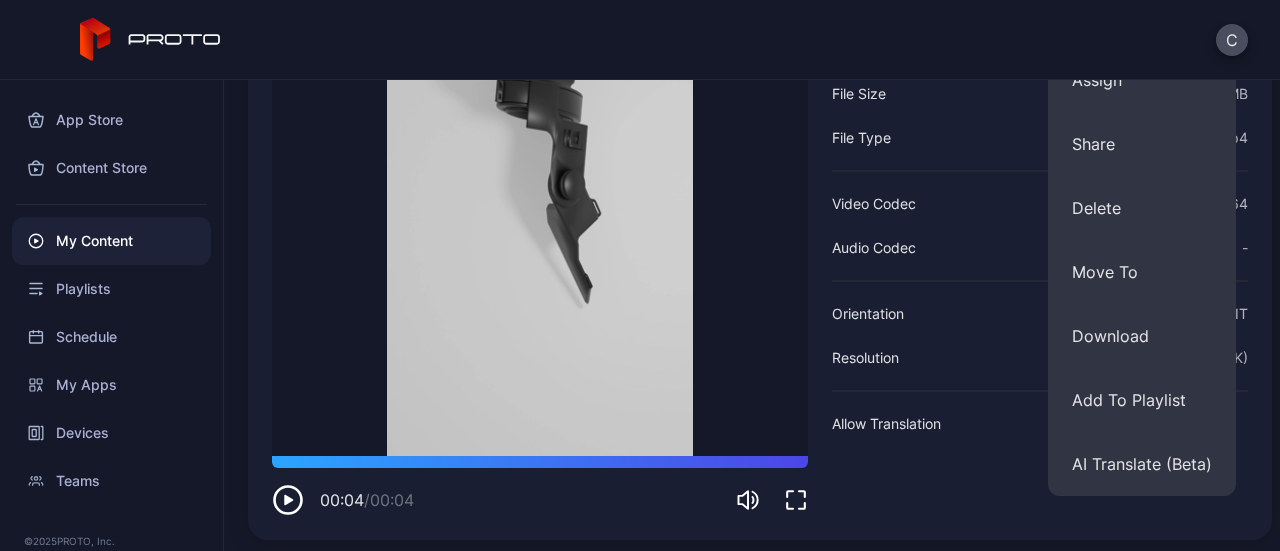 scroll, scrollTop: 162, scrollLeft: 0, axis: vertical 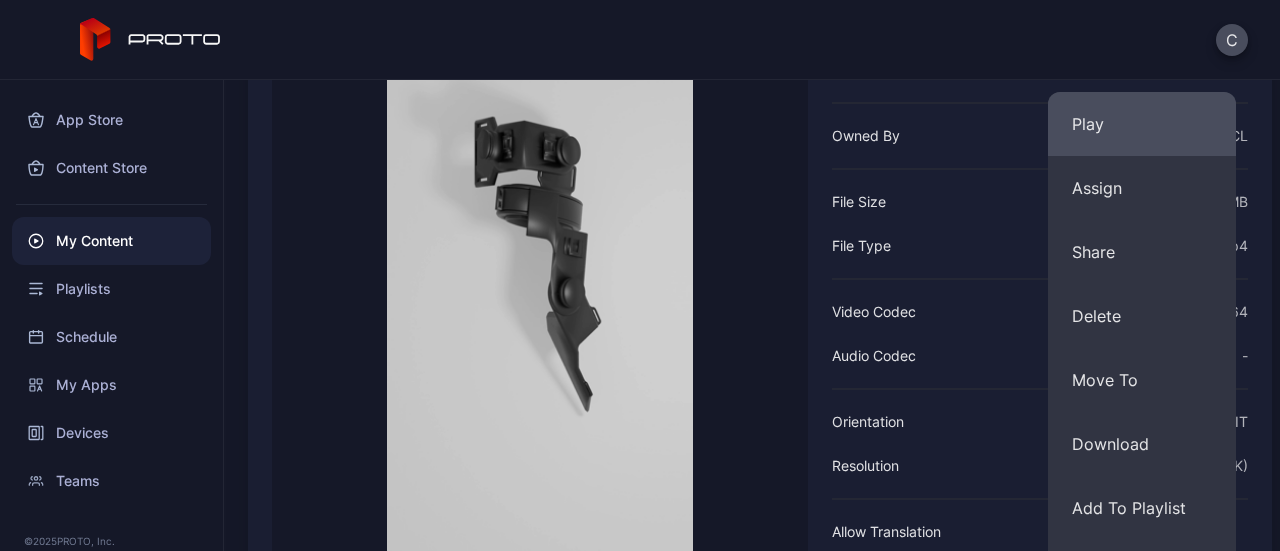 click on "Play" at bounding box center (1142, 124) 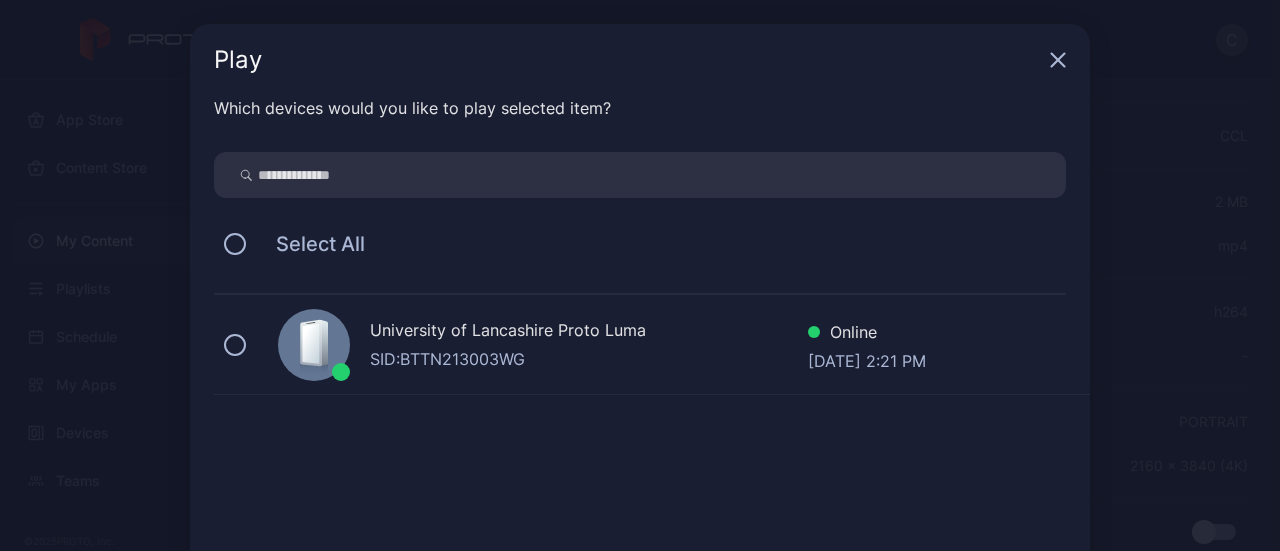 click on "SID:  BTTN213003WG" at bounding box center (589, 359) 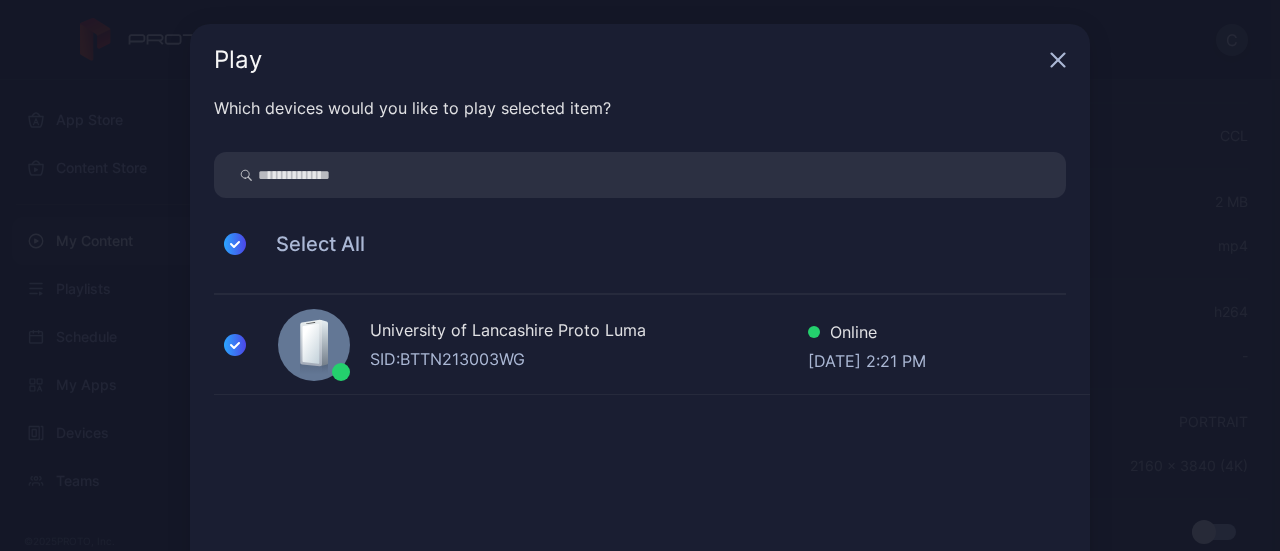 scroll, scrollTop: 140, scrollLeft: 0, axis: vertical 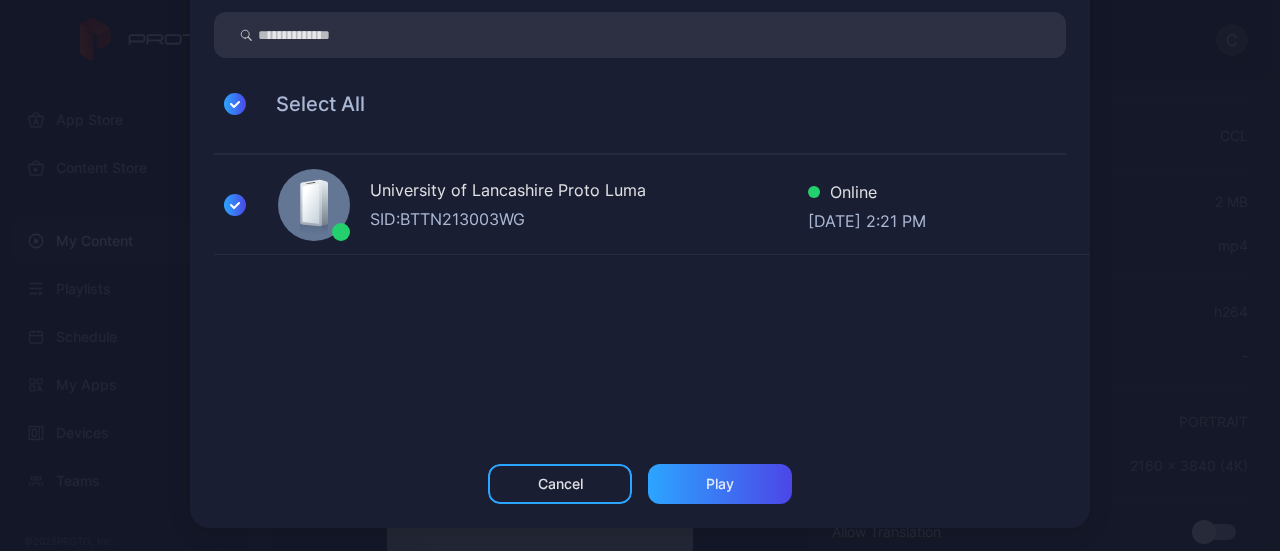 click on "Play Which devices would you like to play selected item? Select All University of Lancashire Proto [PERSON_NAME]:  BTTN213003WG Online [DATE] 2:21 PM Cancel Play" at bounding box center (640, 206) 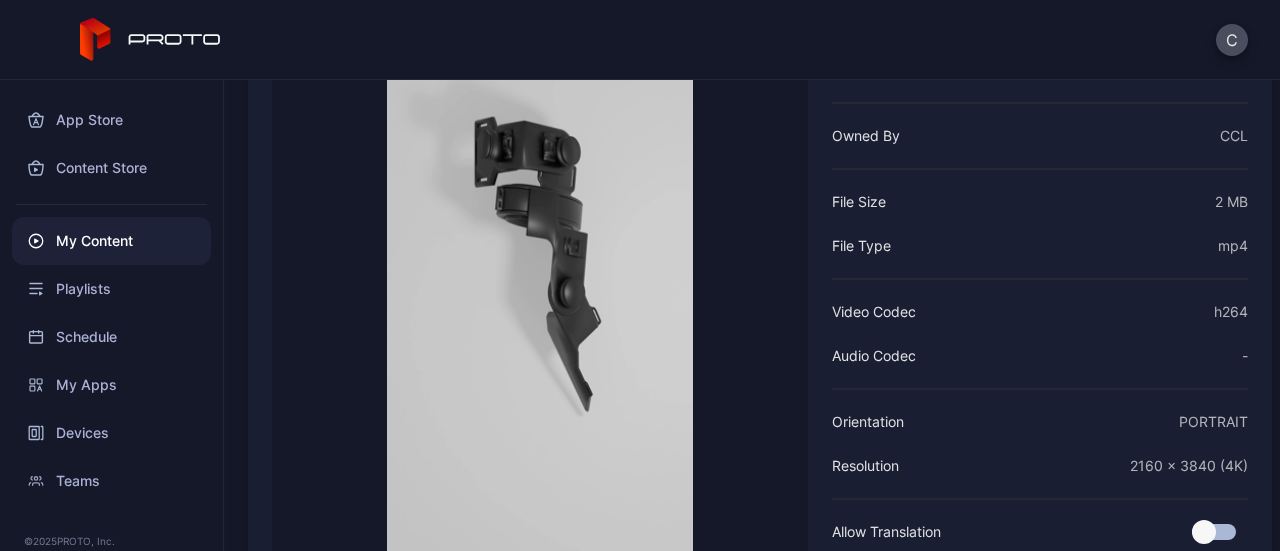 scroll, scrollTop: 0, scrollLeft: 0, axis: both 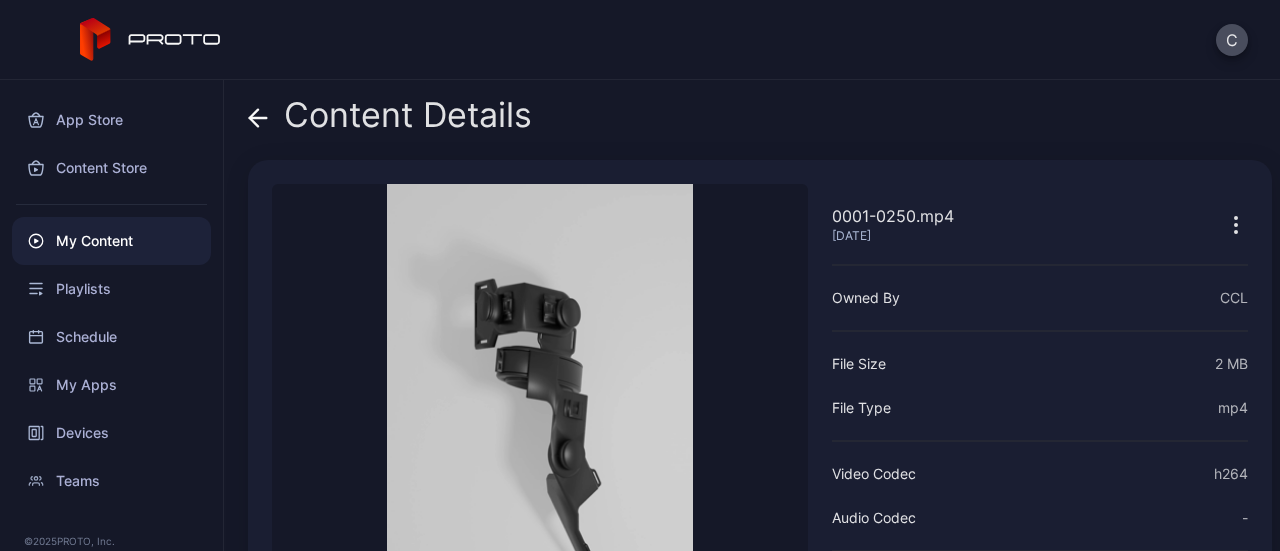 click at bounding box center [1224, 224] 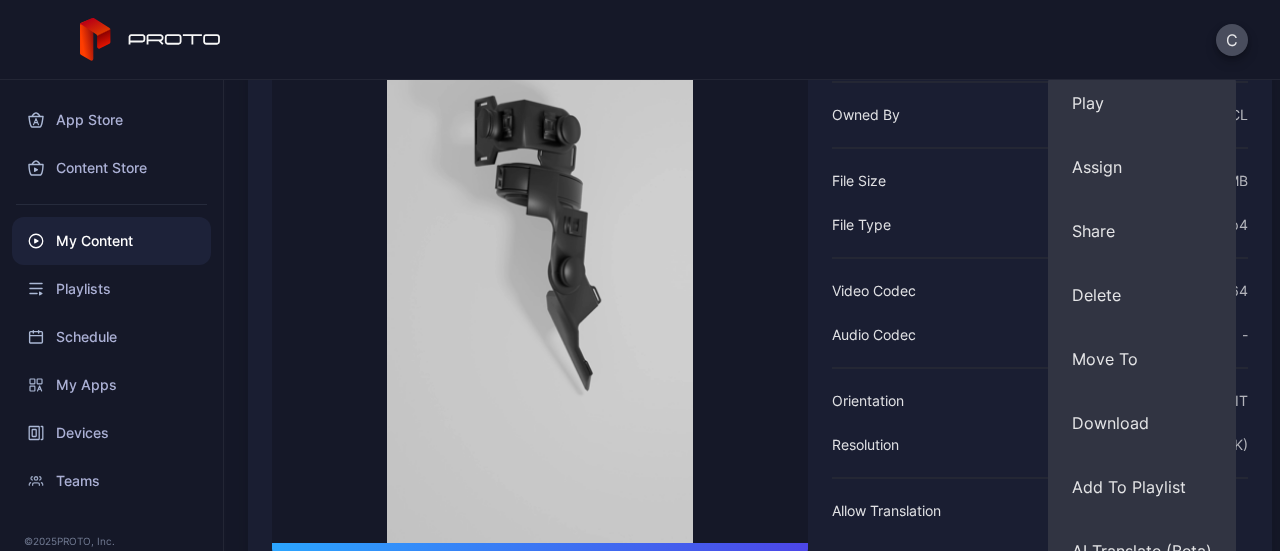 scroll, scrollTop: 275, scrollLeft: 0, axis: vertical 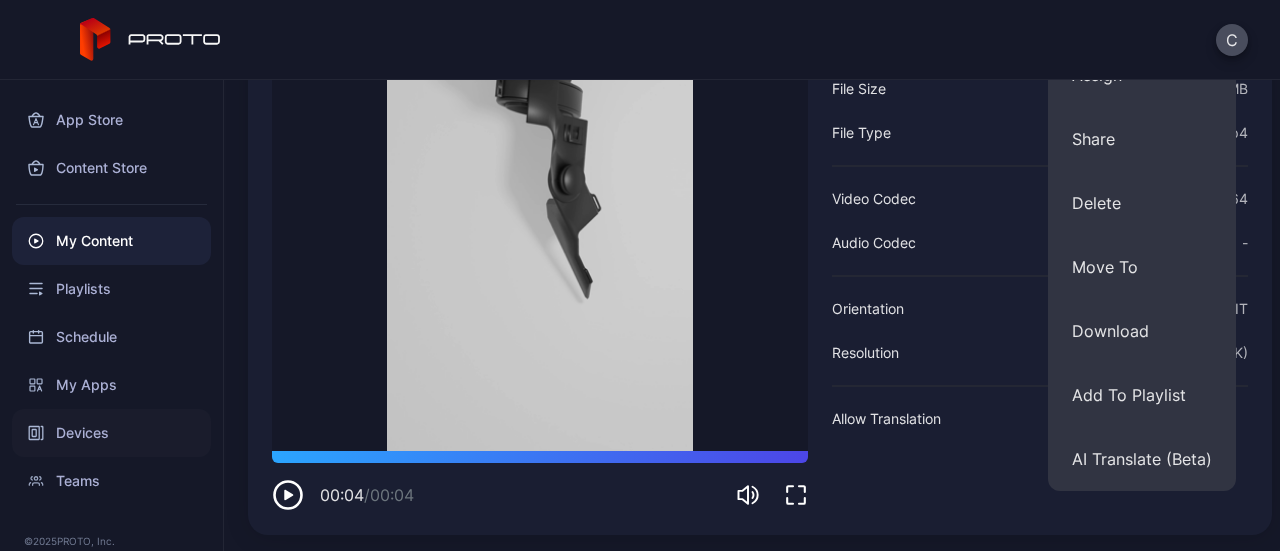 click on "Devices" at bounding box center (111, 433) 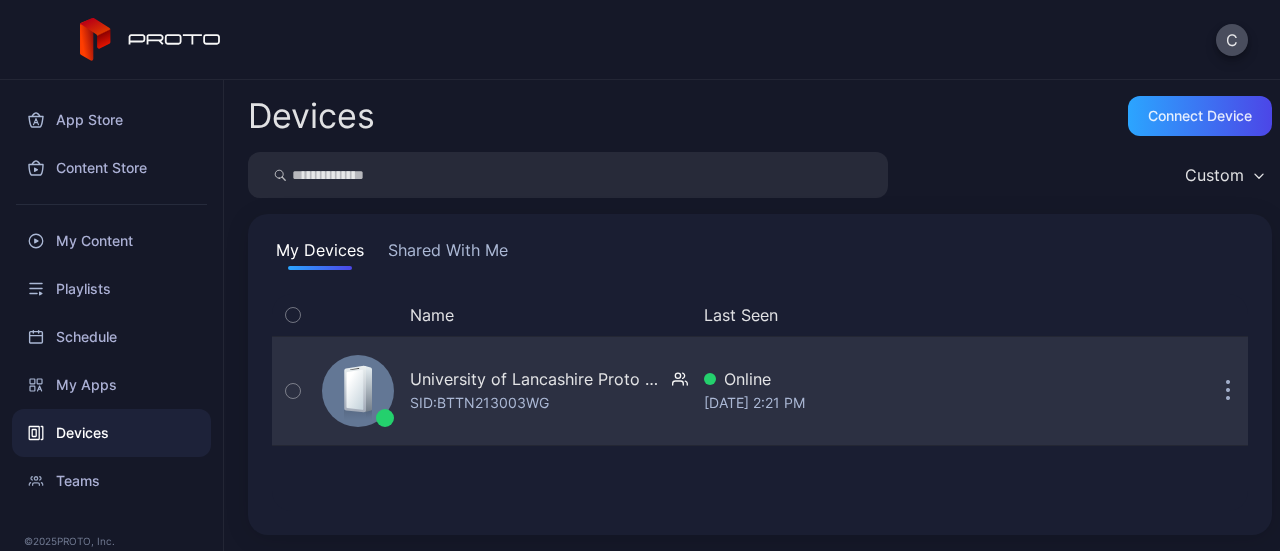click on "University of Lancashire Proto [PERSON_NAME]:  BTTN213003WG" at bounding box center (549, 391) 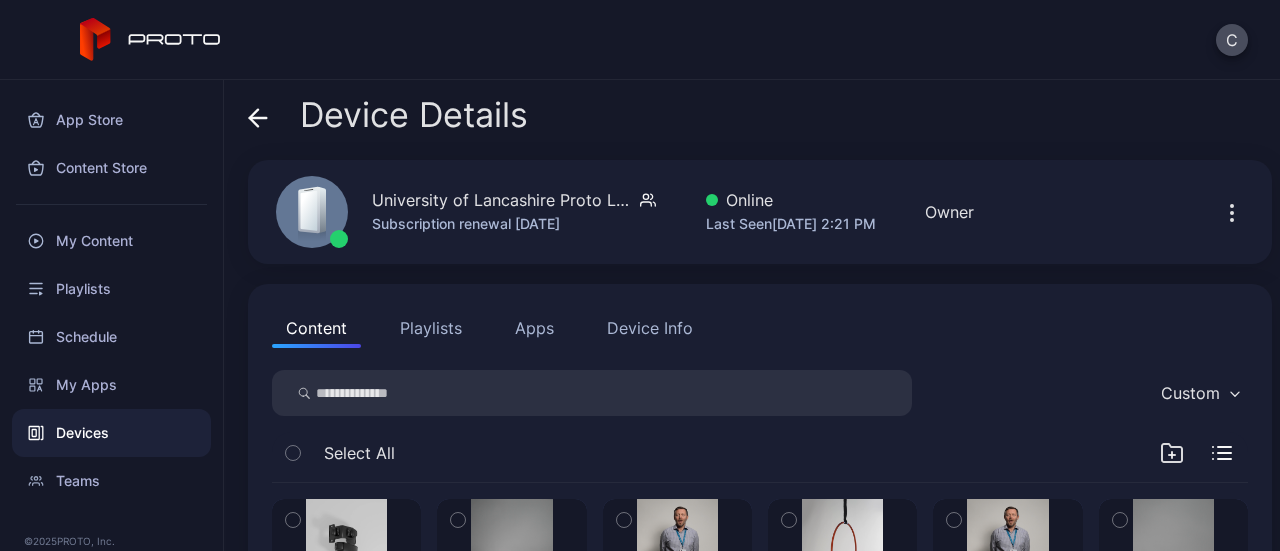 click 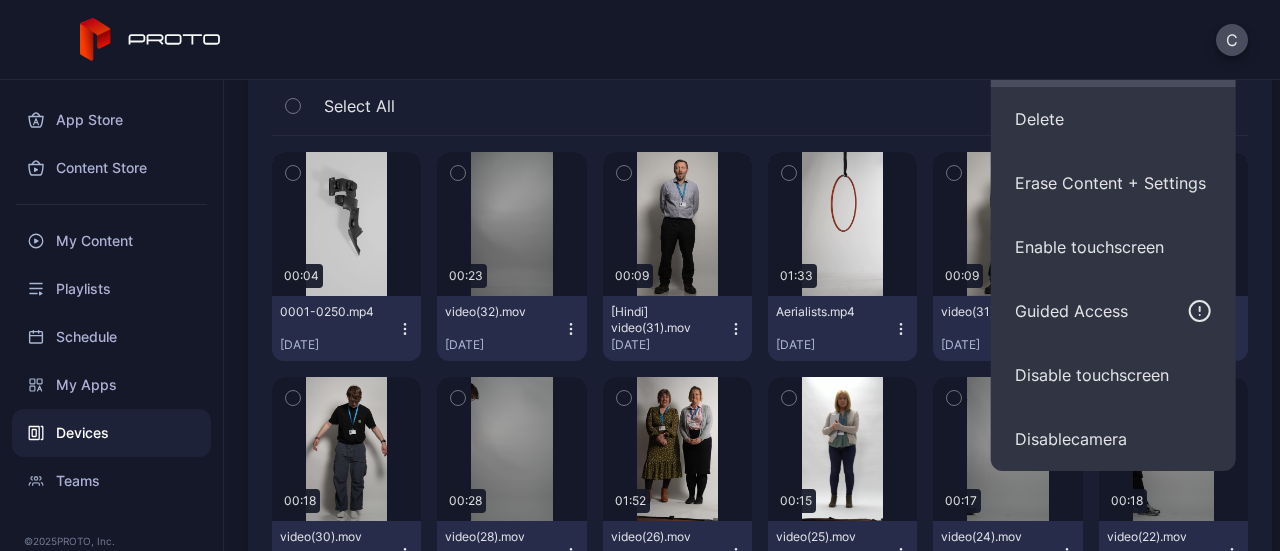 scroll, scrollTop: 358, scrollLeft: 0, axis: vertical 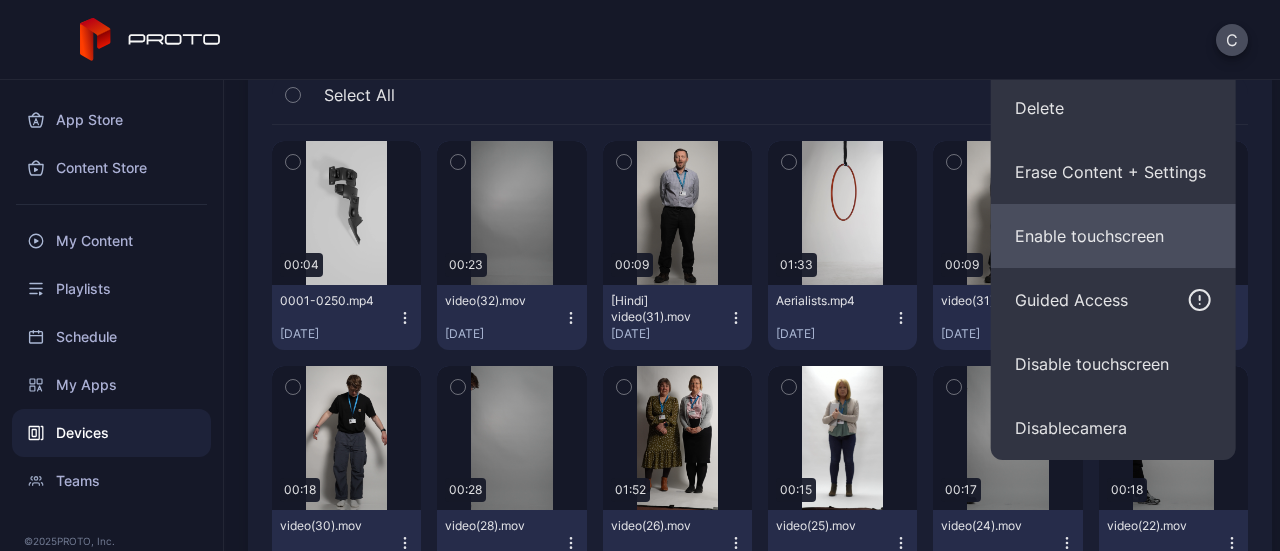 click on "Enable touchscreen" at bounding box center [1113, 236] 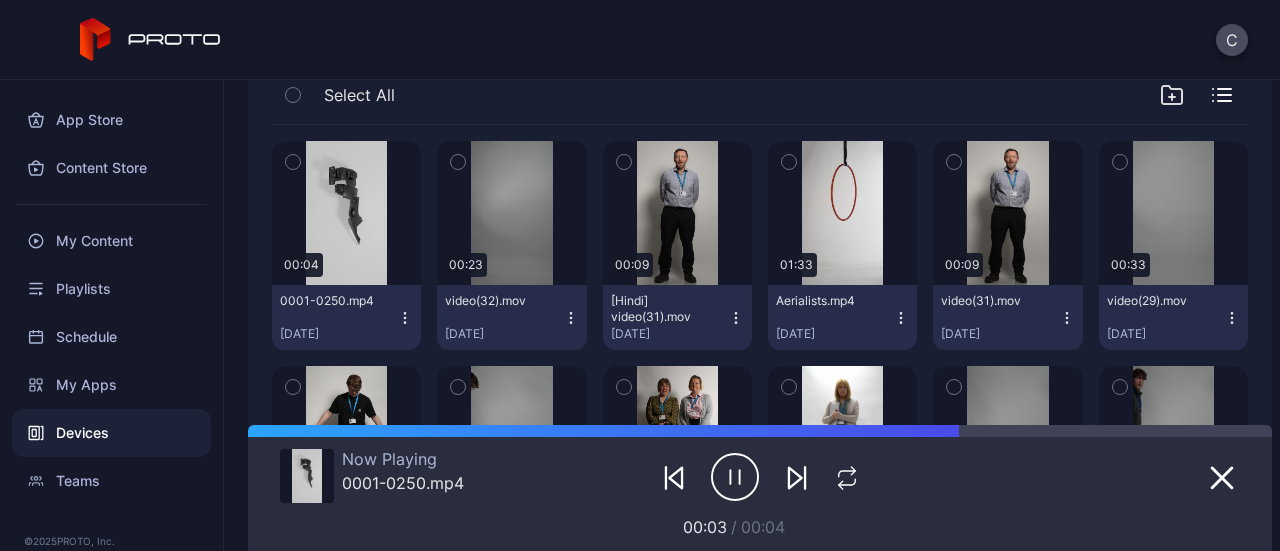 click at bounding box center [1173, 213] 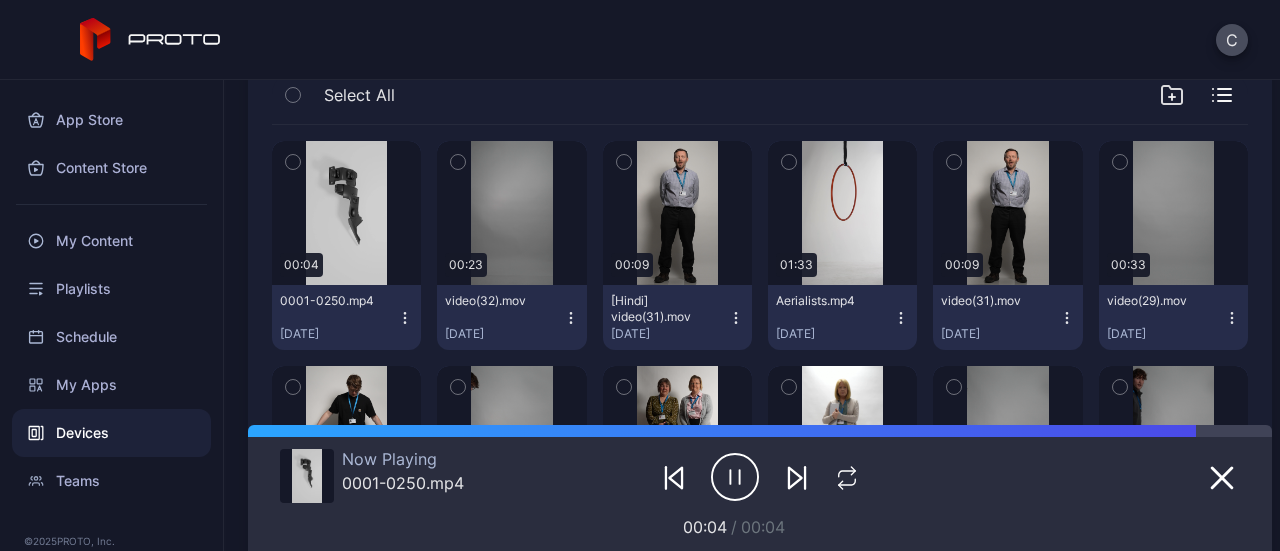 click at bounding box center (1173, 213) 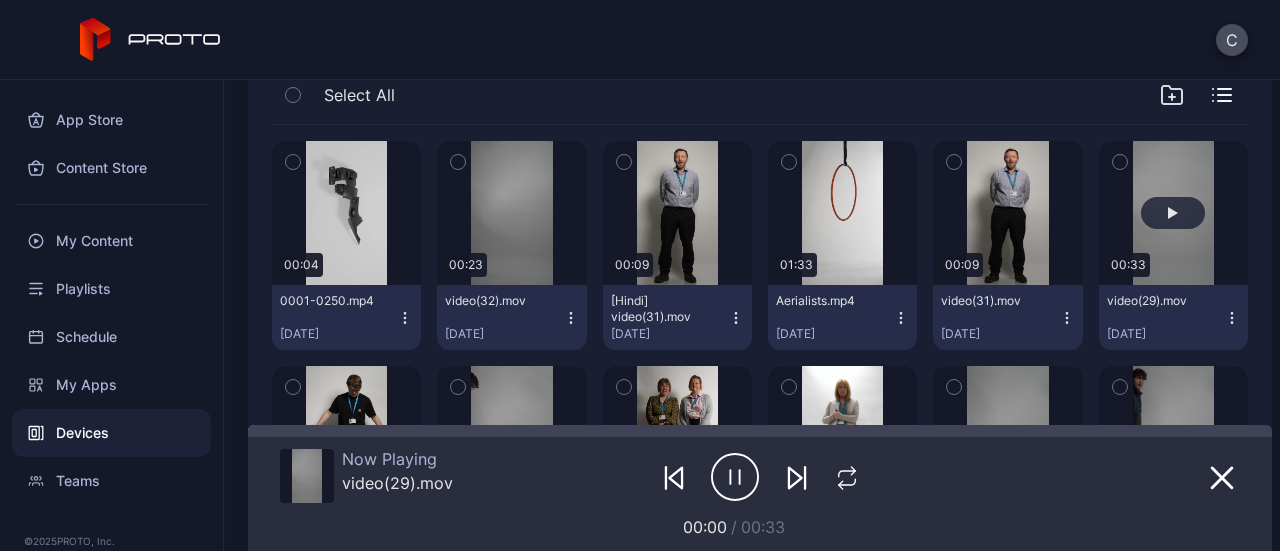 click at bounding box center [1173, 213] 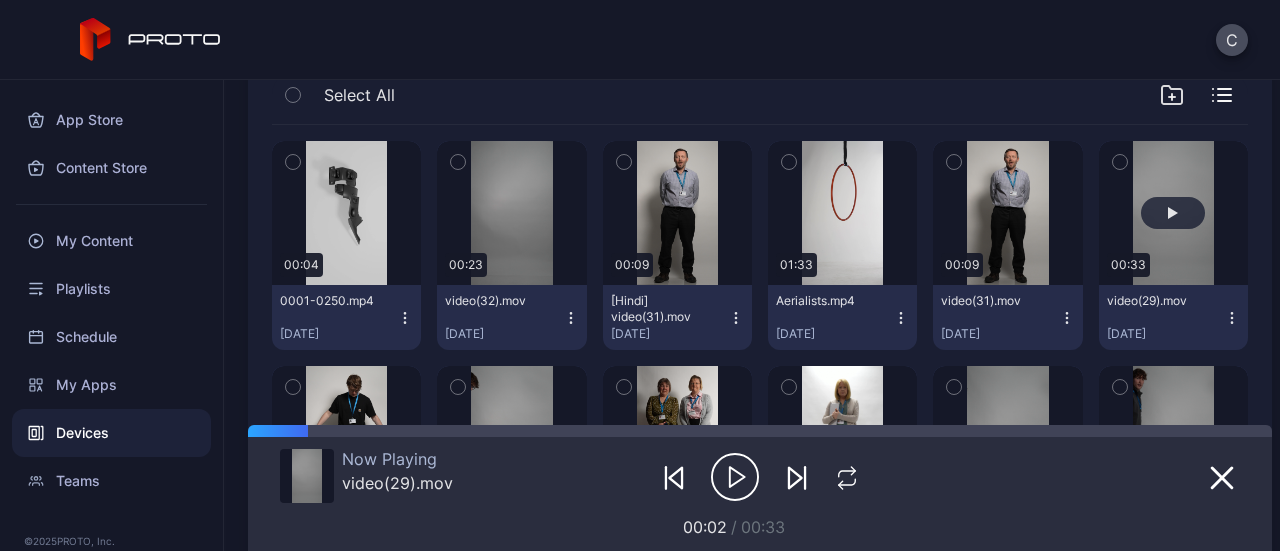 click at bounding box center [1173, 213] 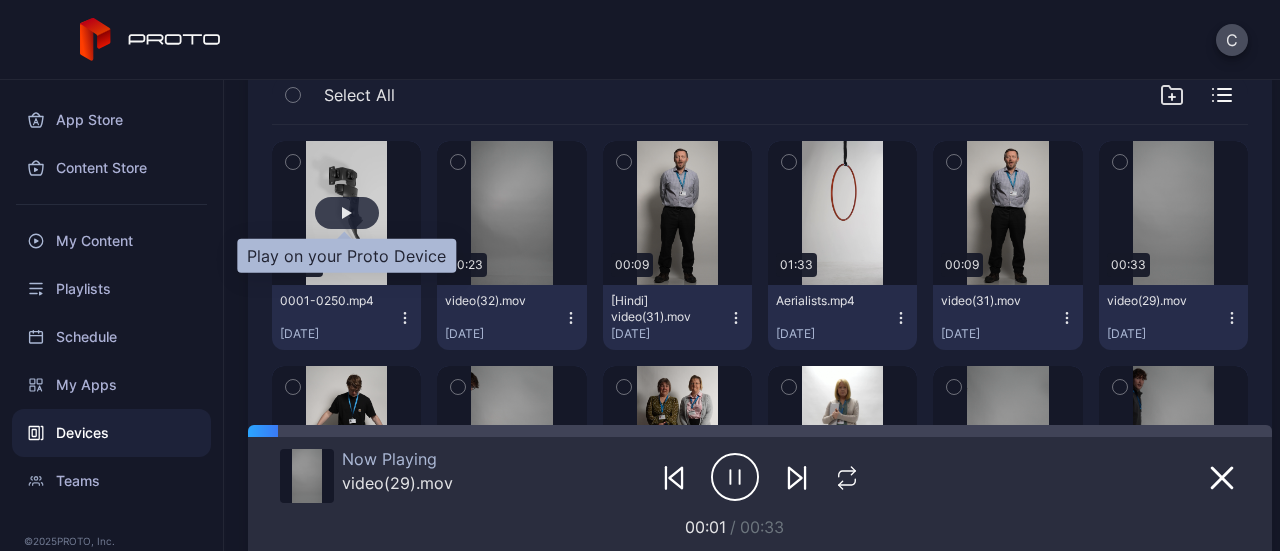 click at bounding box center [347, 213] 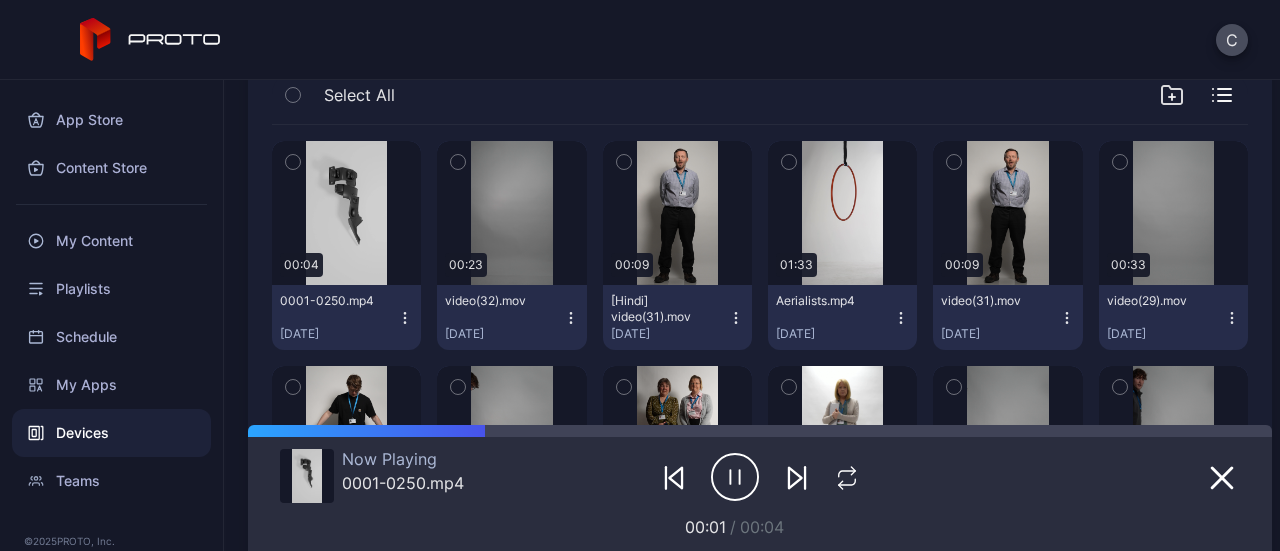 click 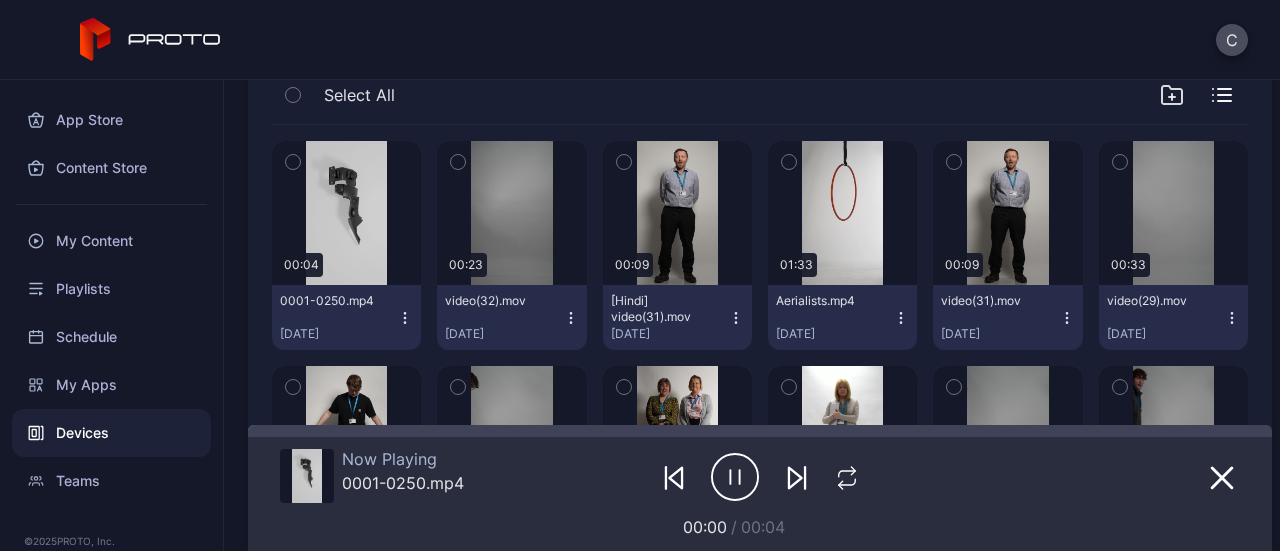 click at bounding box center [760, 477] 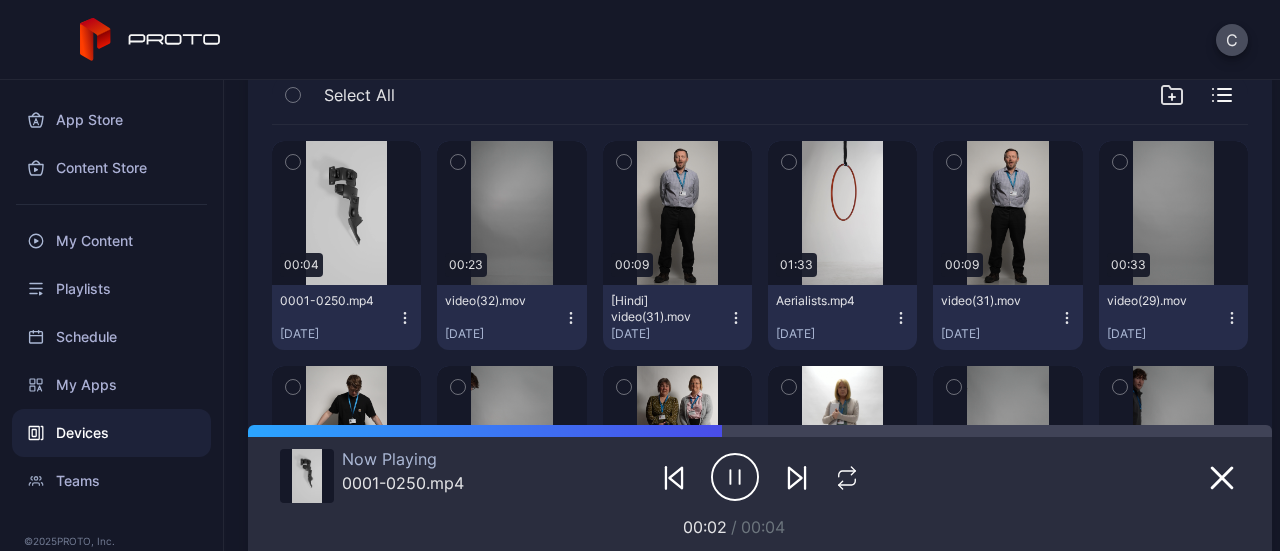 click at bounding box center (760, 477) 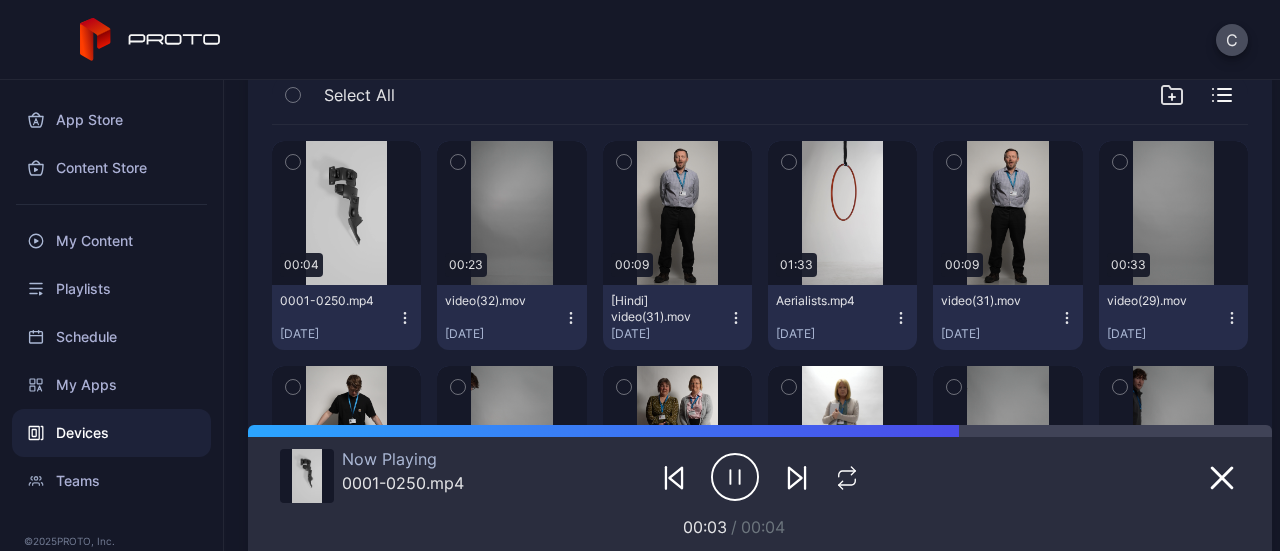 click 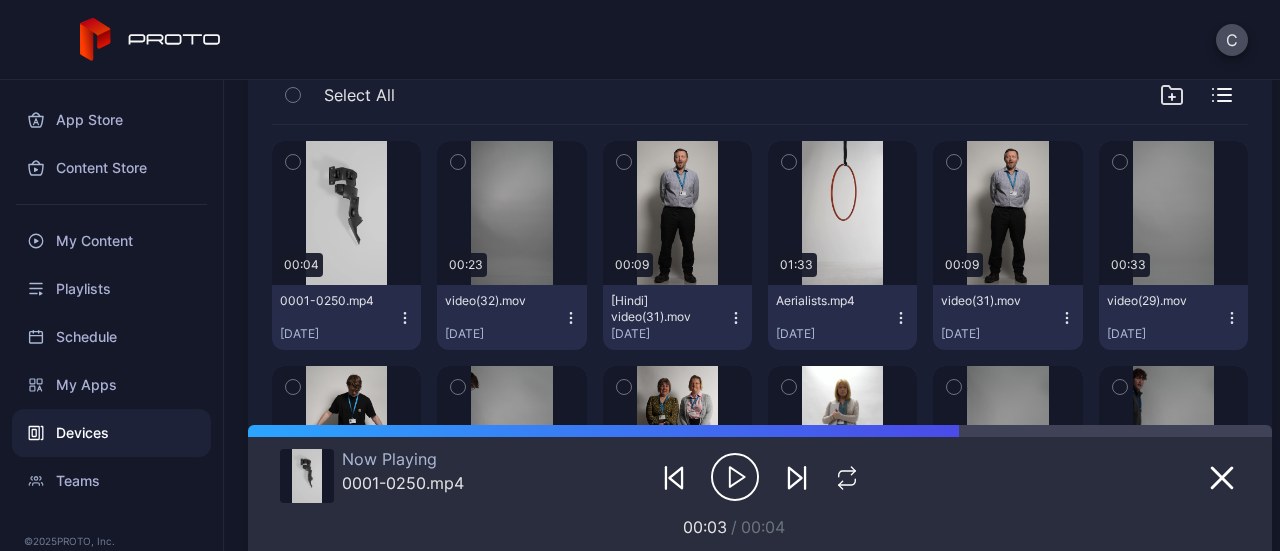 click on "0001-0250.mp4 [DATE]" at bounding box center [346, 317] 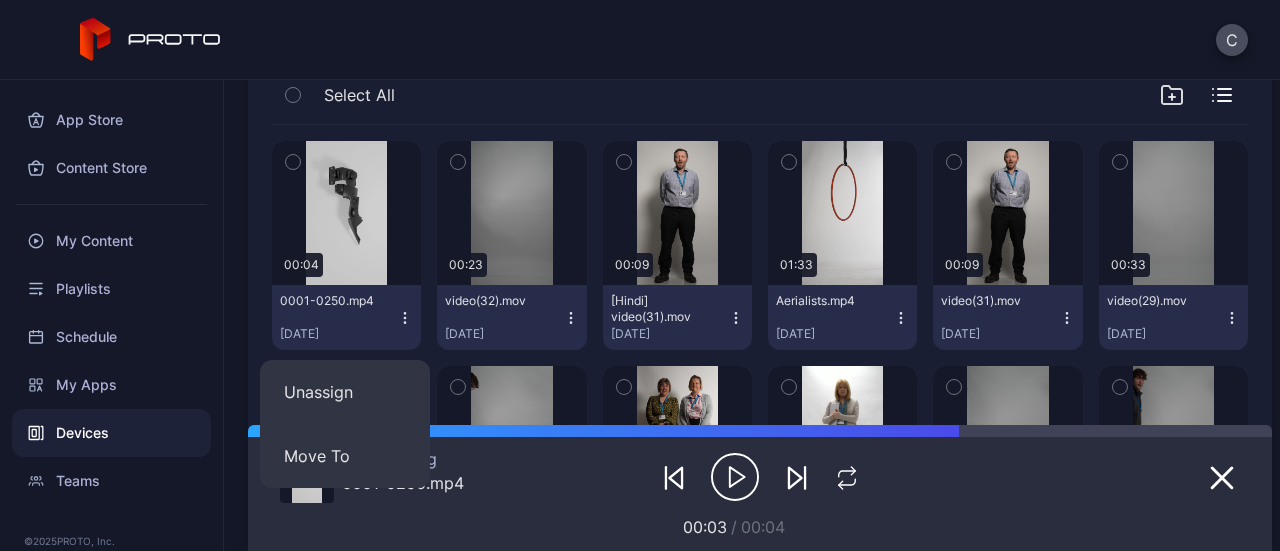 click 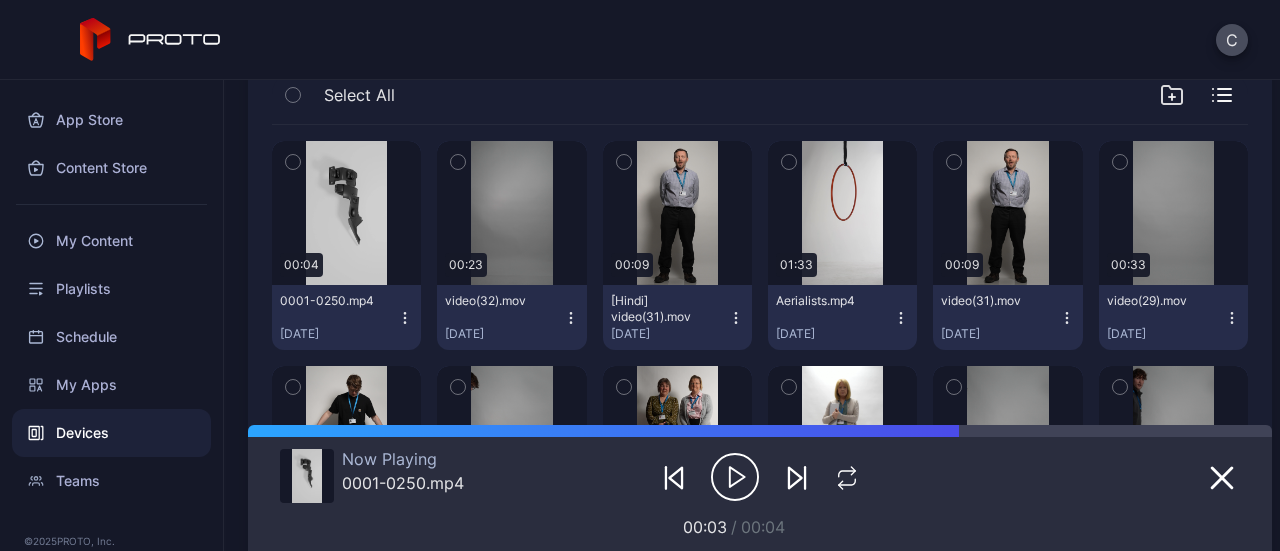 click 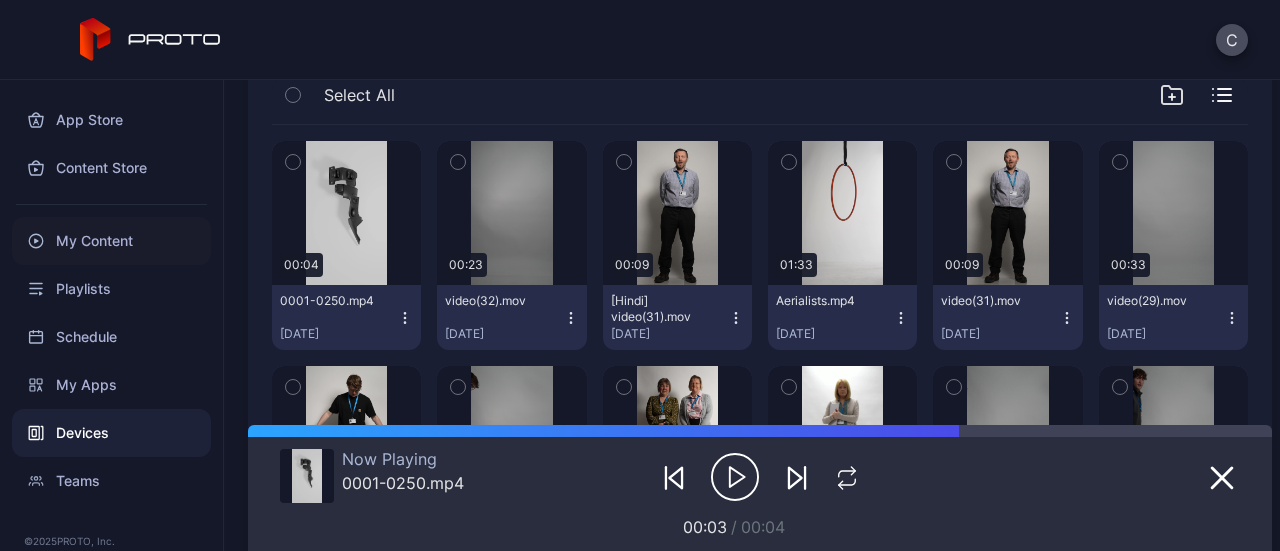click on "My Content" at bounding box center (111, 241) 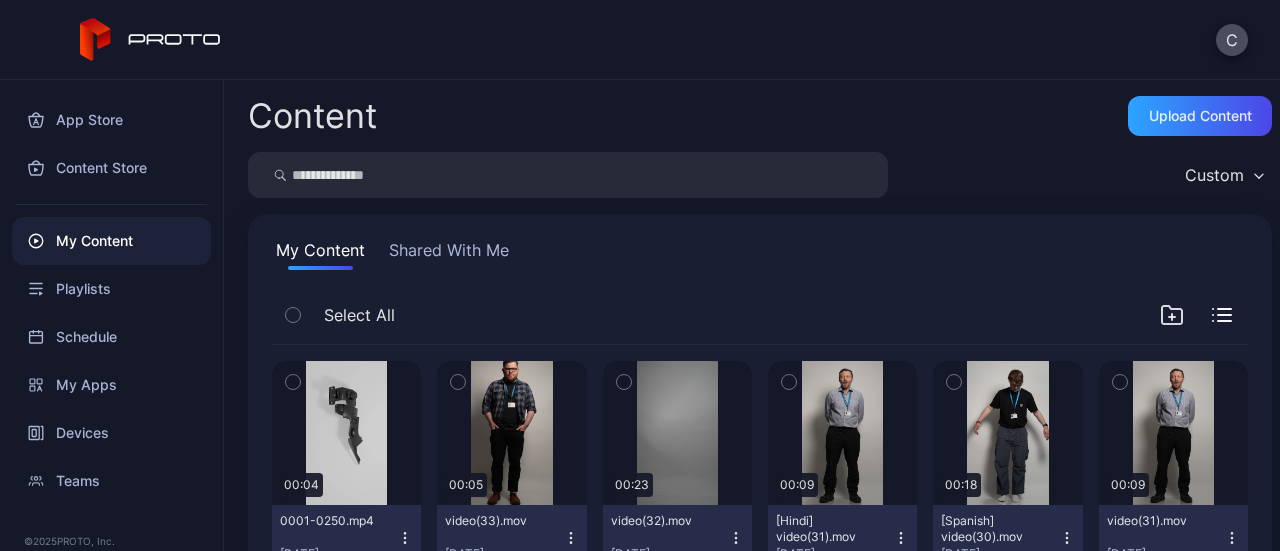 click 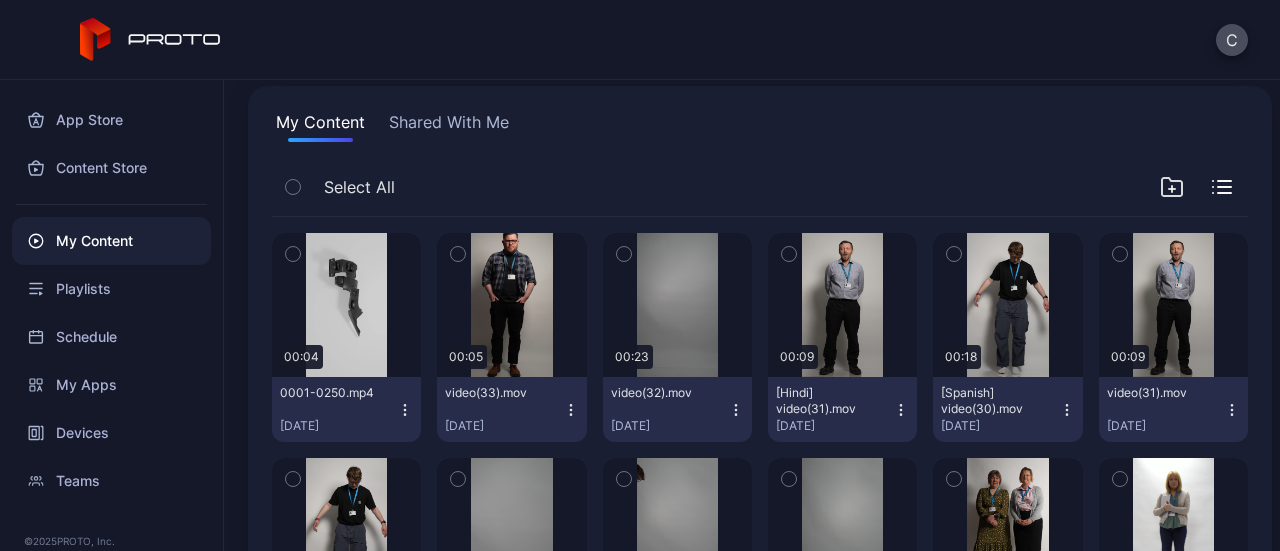 scroll, scrollTop: 129, scrollLeft: 0, axis: vertical 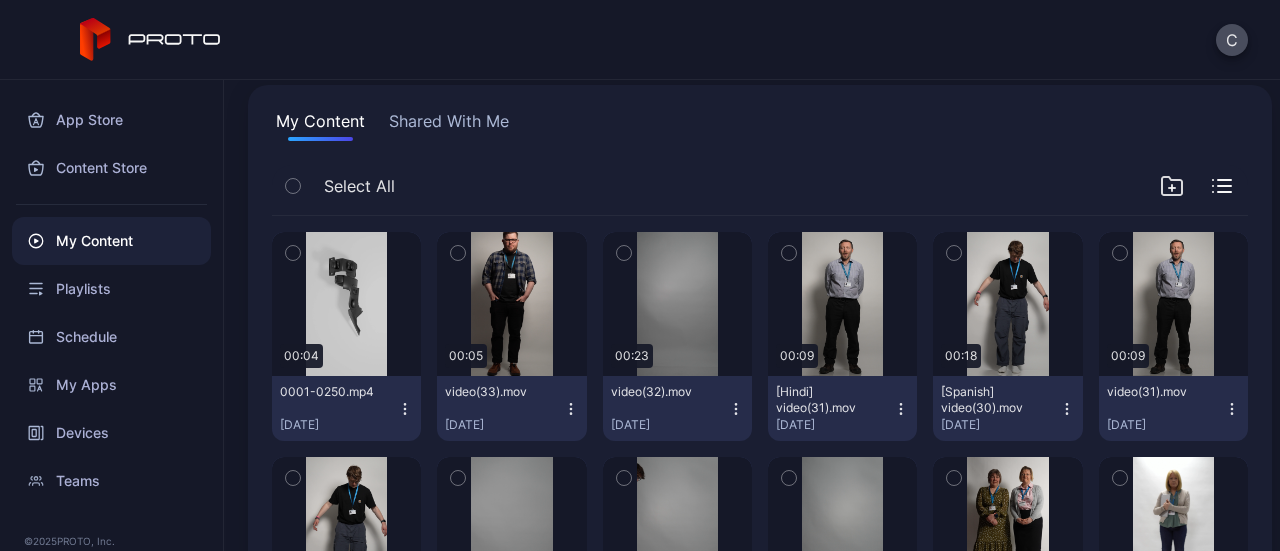 click on "0001-0250.mp4" at bounding box center [335, 392] 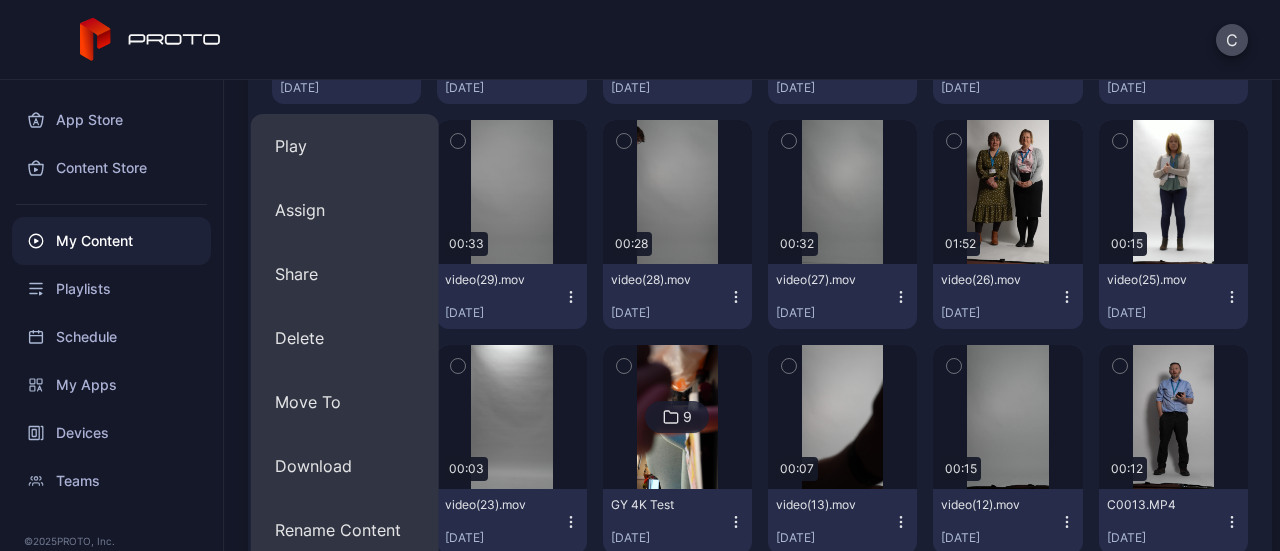 scroll, scrollTop: 437, scrollLeft: 0, axis: vertical 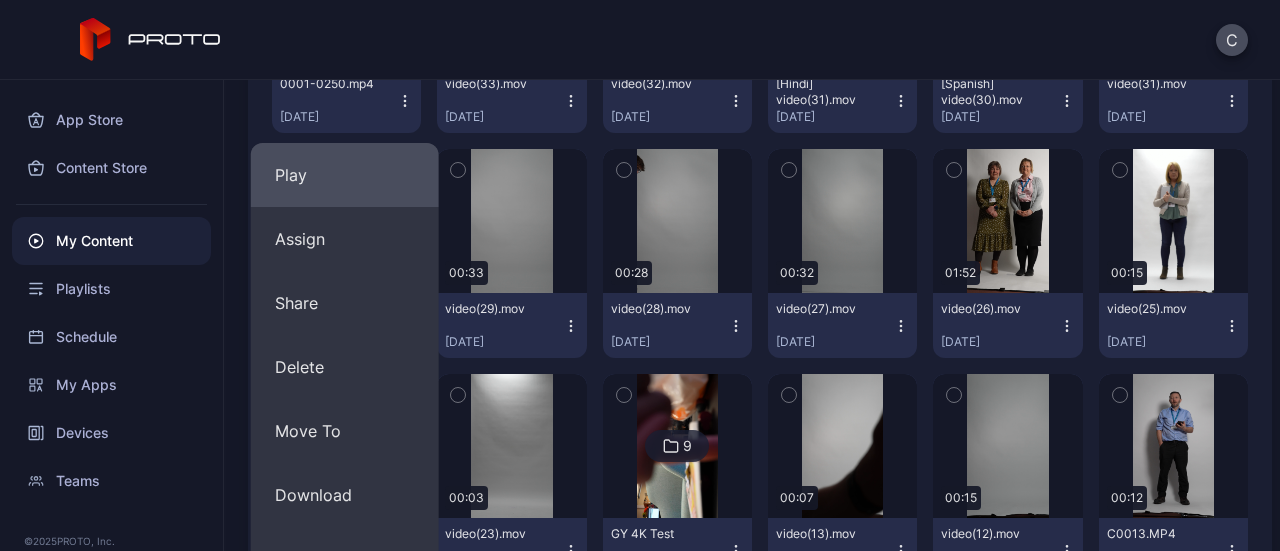 click on "Play" at bounding box center (345, 175) 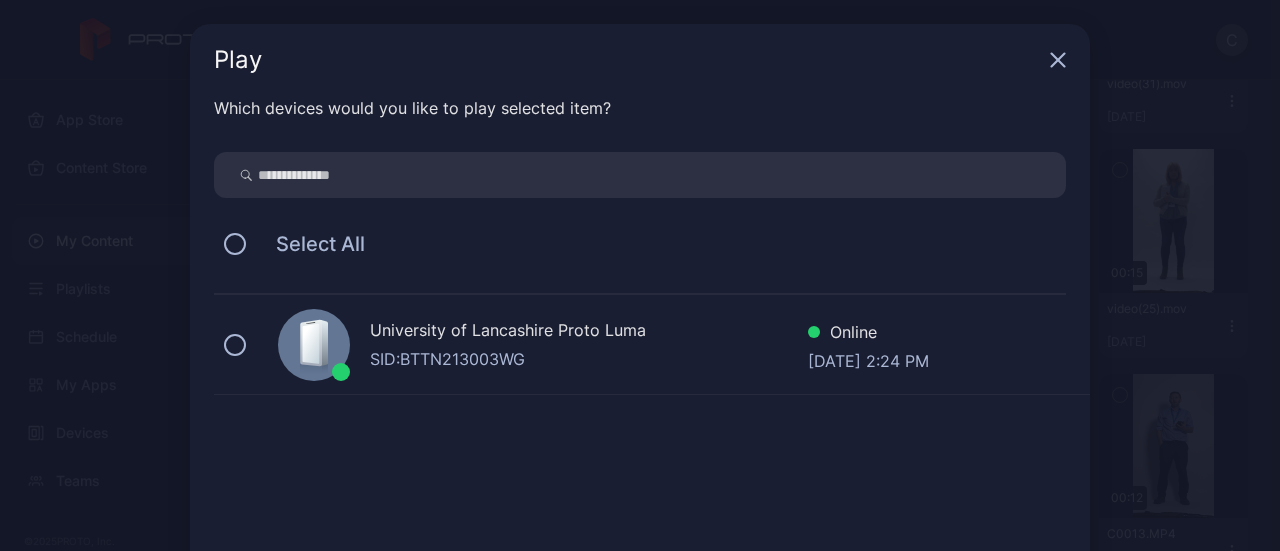 click 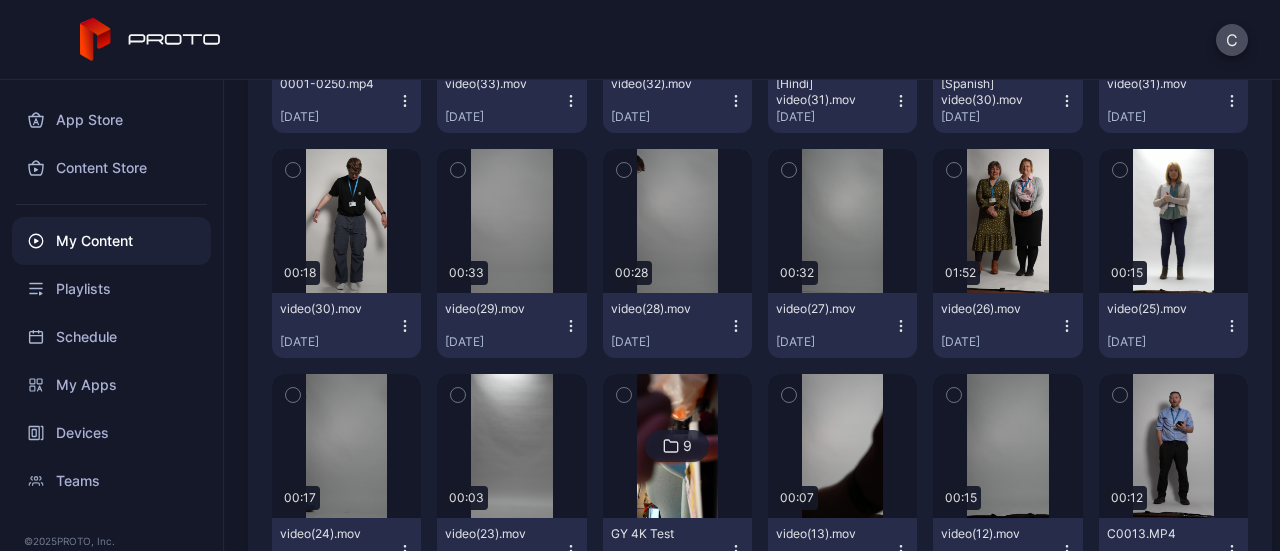 click 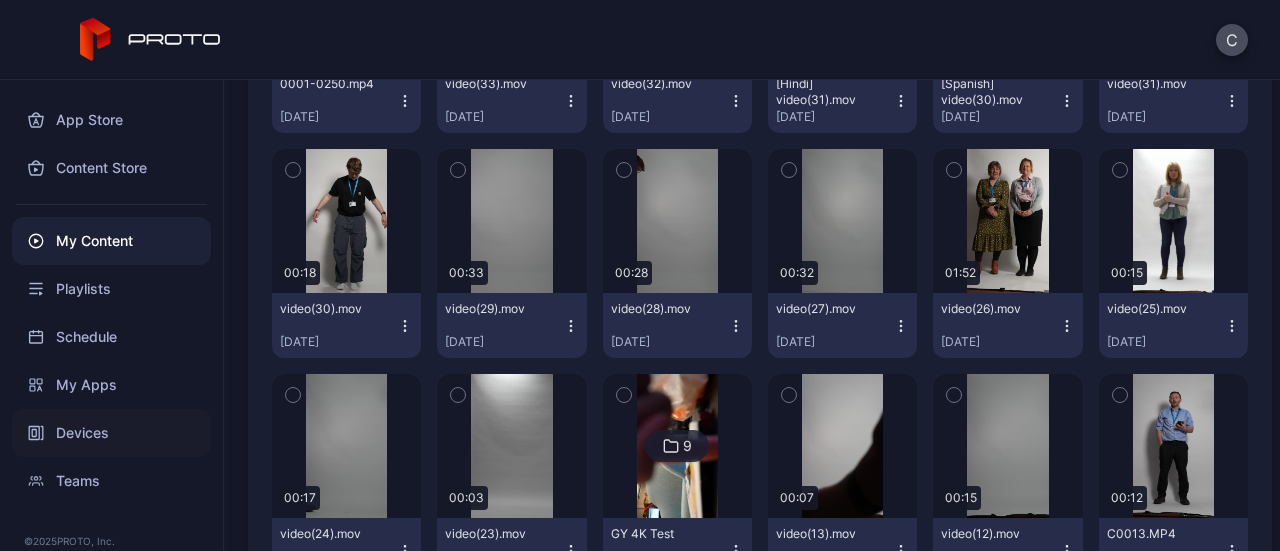 click on "Devices" at bounding box center [111, 433] 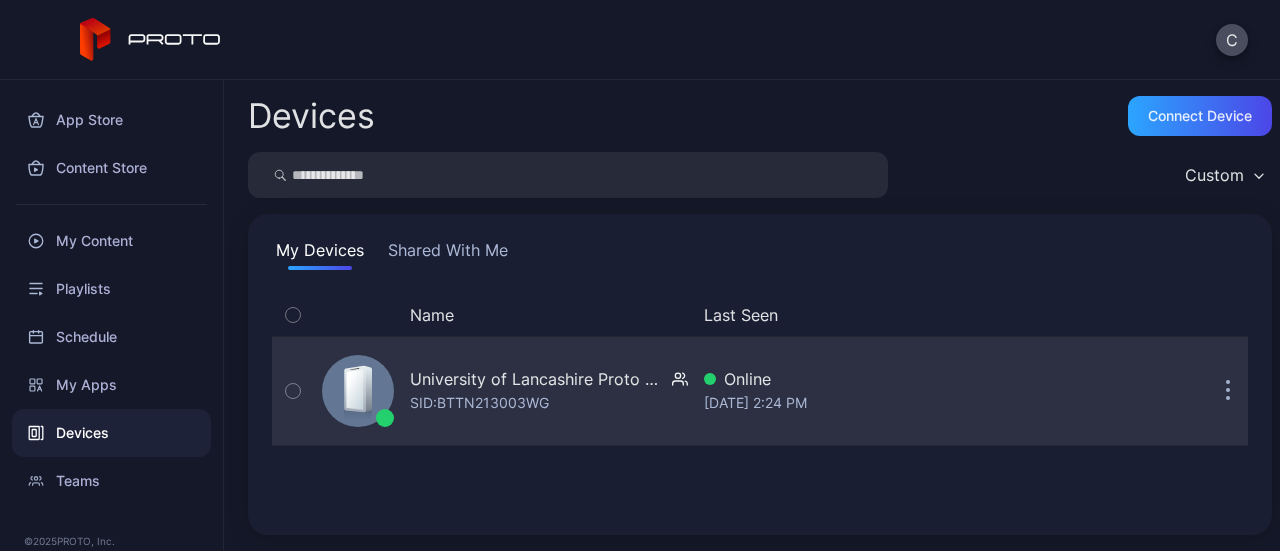 click on "University of Lancashire Proto [PERSON_NAME]:  BTTN213003WG" at bounding box center (501, 391) 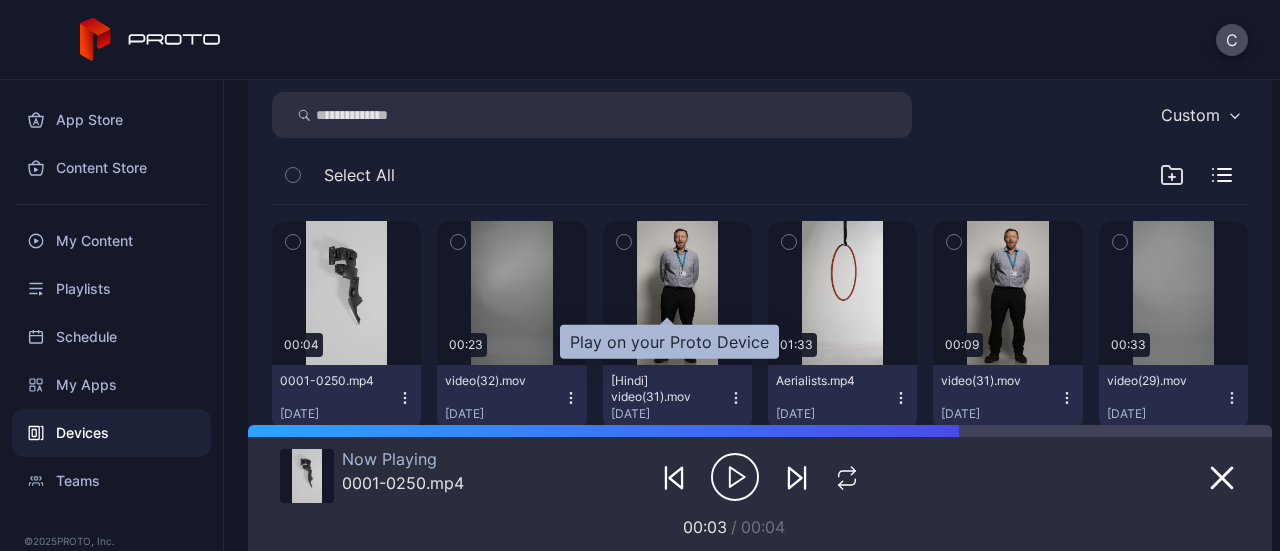 scroll, scrollTop: 279, scrollLeft: 0, axis: vertical 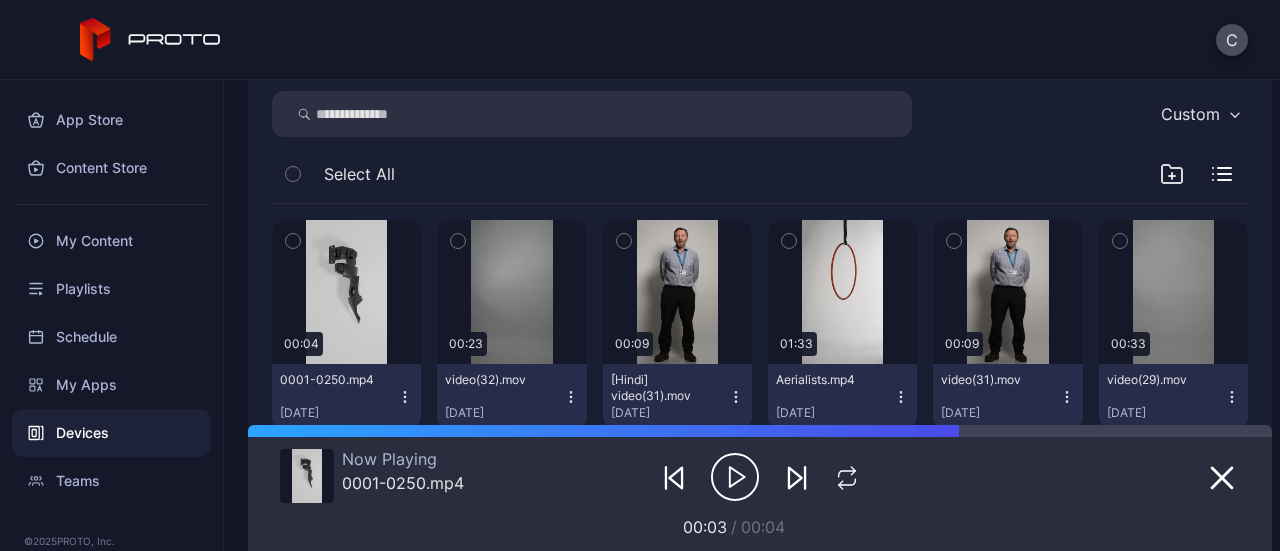 click 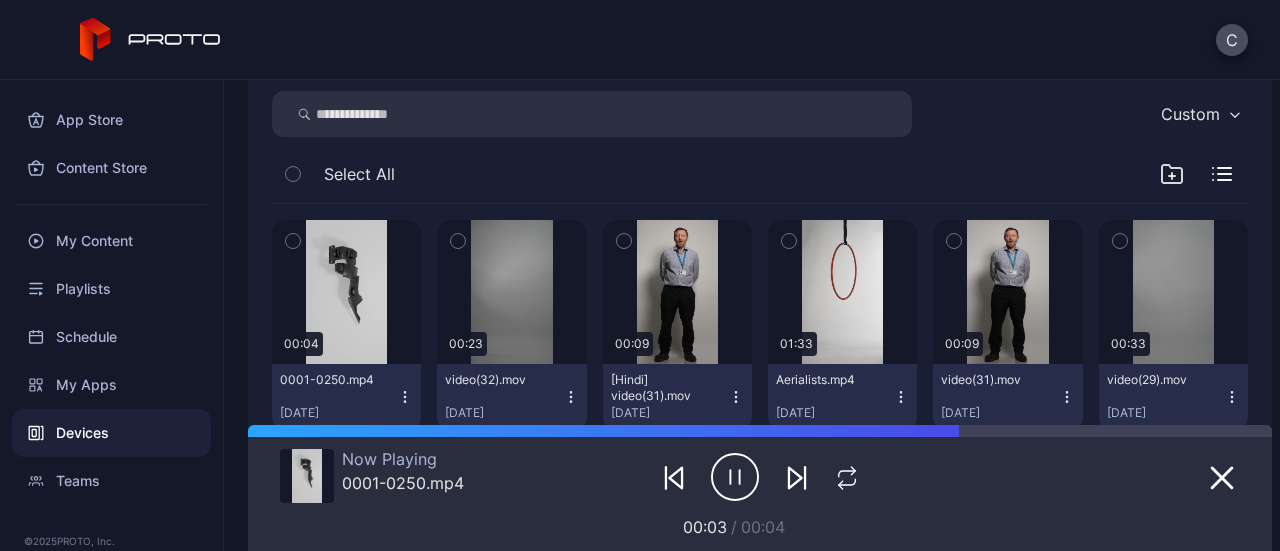 click 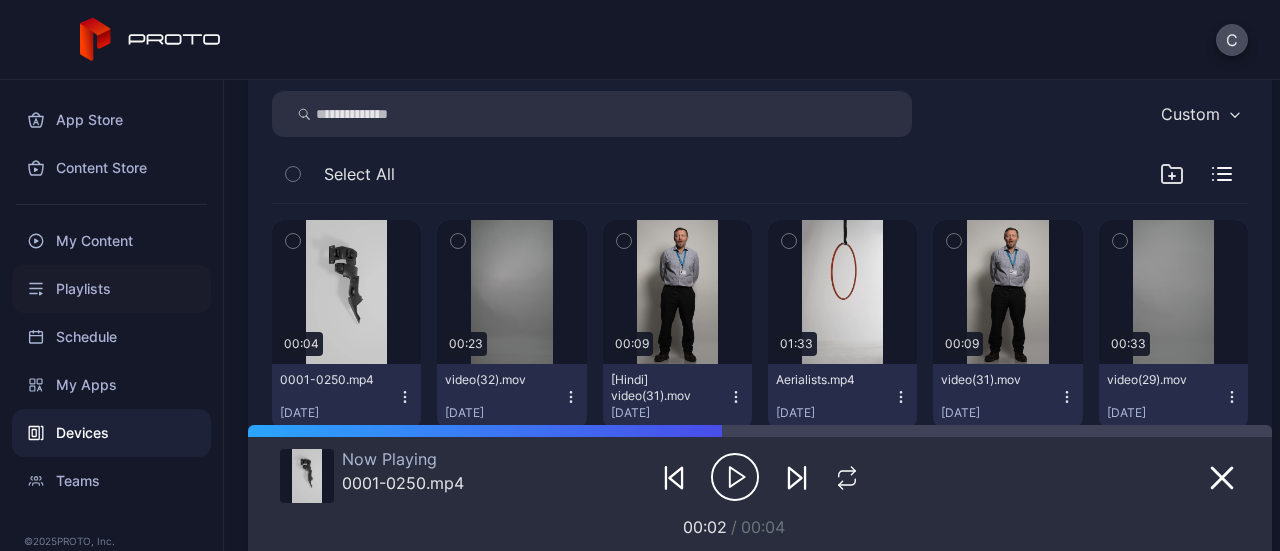 click on "Playlists" at bounding box center [111, 289] 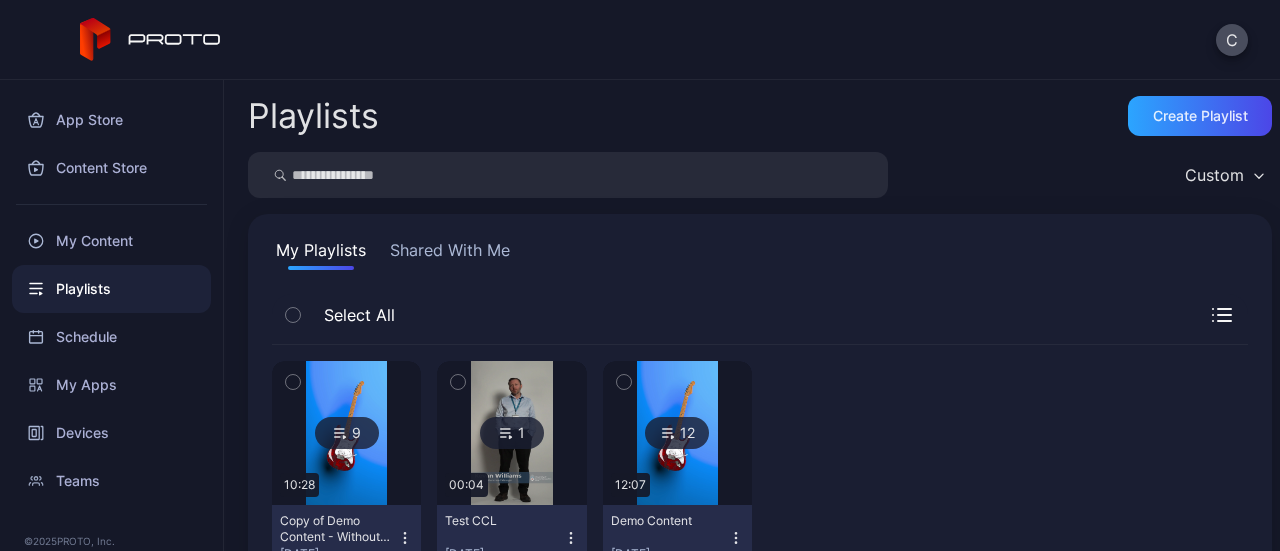 click at bounding box center (346, 433) 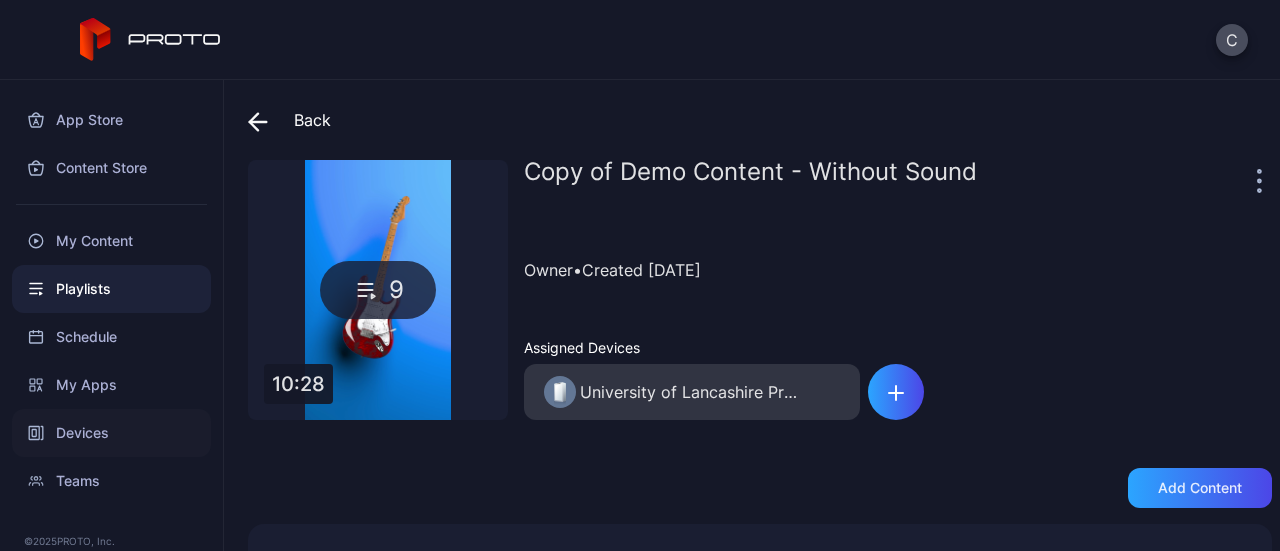 click on "Devices" at bounding box center [111, 433] 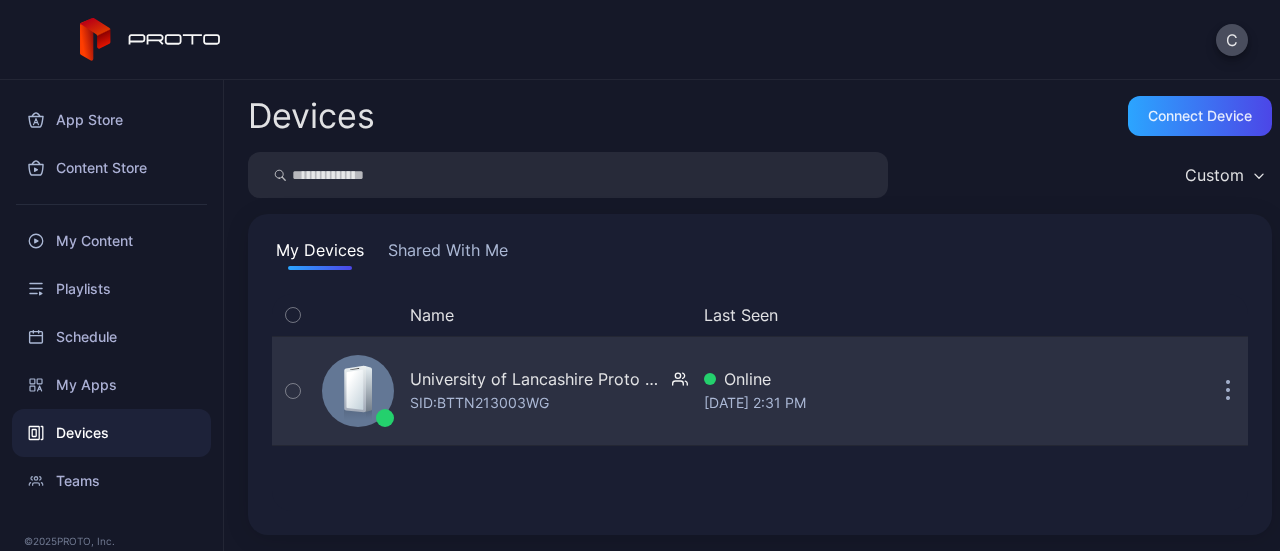 click on "University of Lancashire Proto [PERSON_NAME]:  BTTN213003WG" at bounding box center [549, 391] 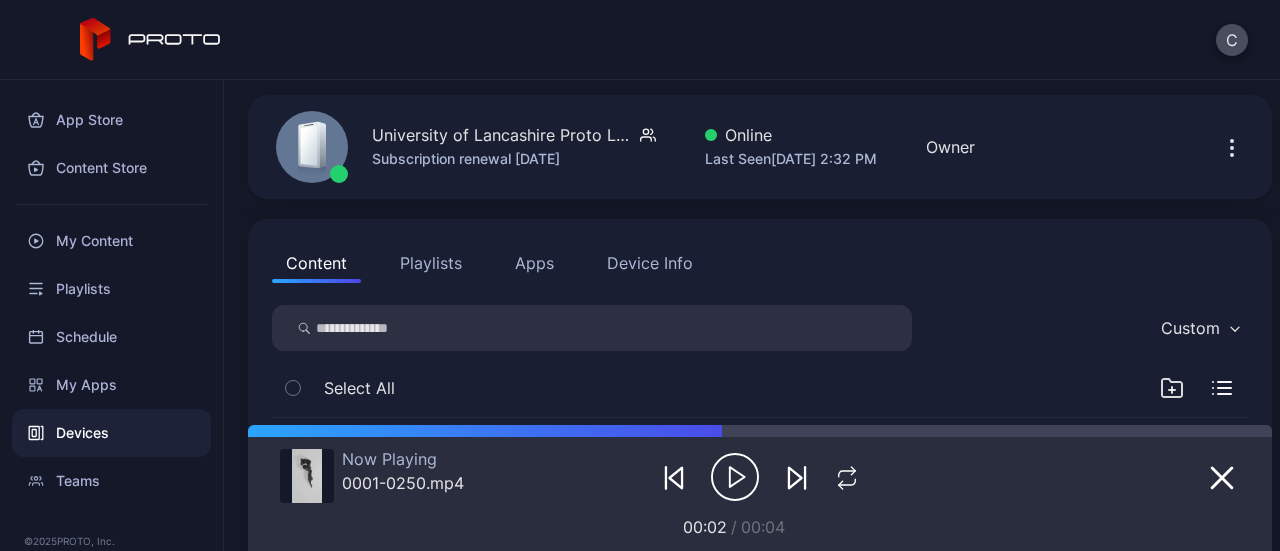 click on "Playlists" at bounding box center [431, 263] 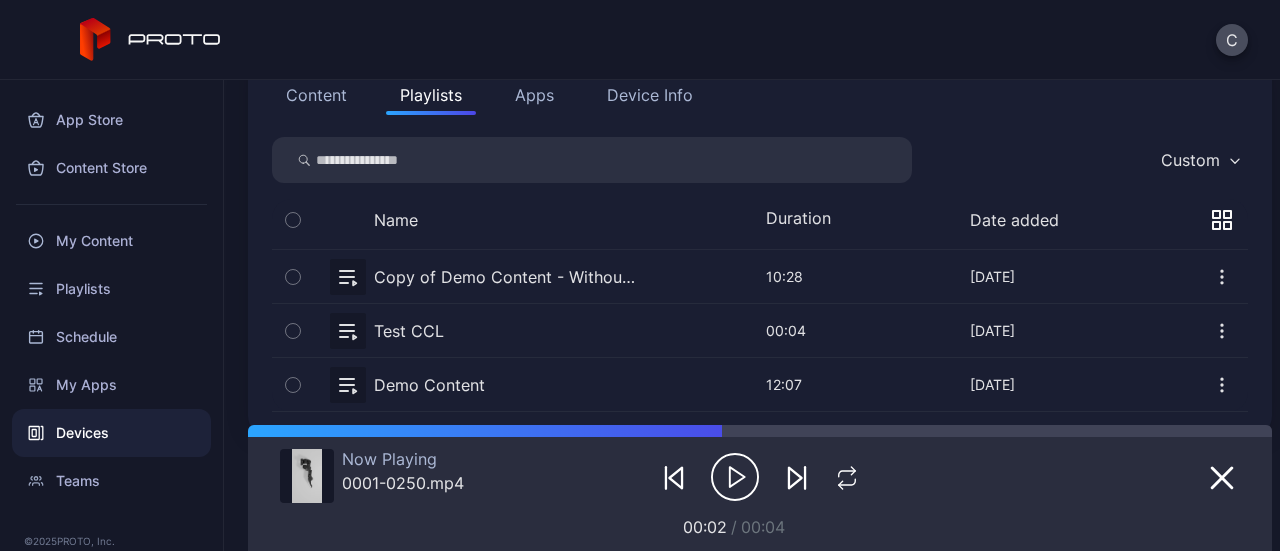 scroll, scrollTop: 258, scrollLeft: 0, axis: vertical 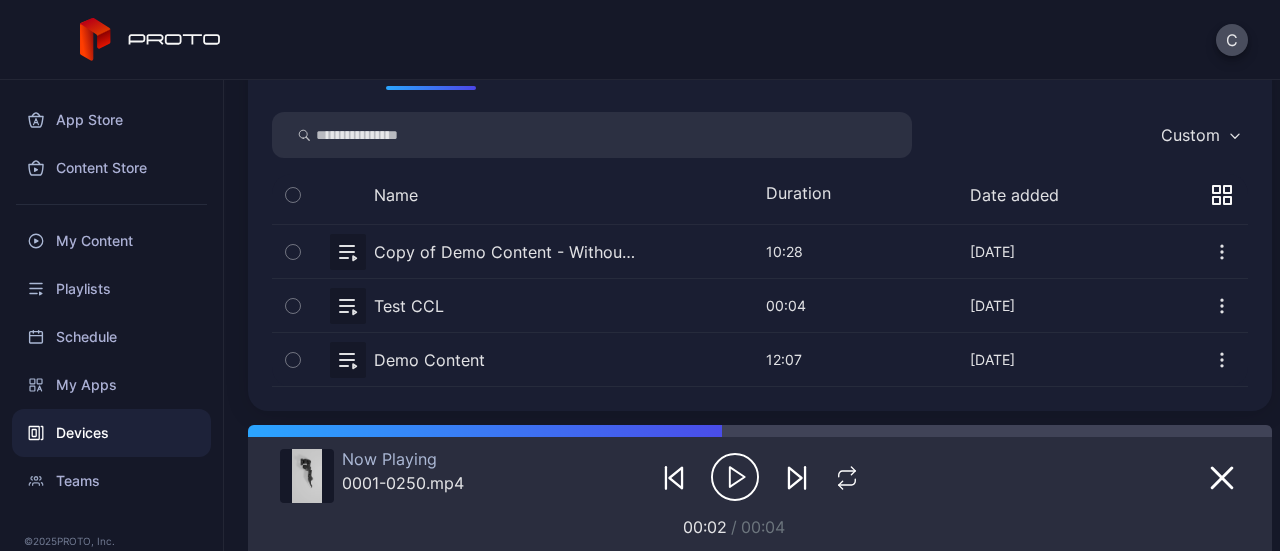 click at bounding box center [760, 251] 